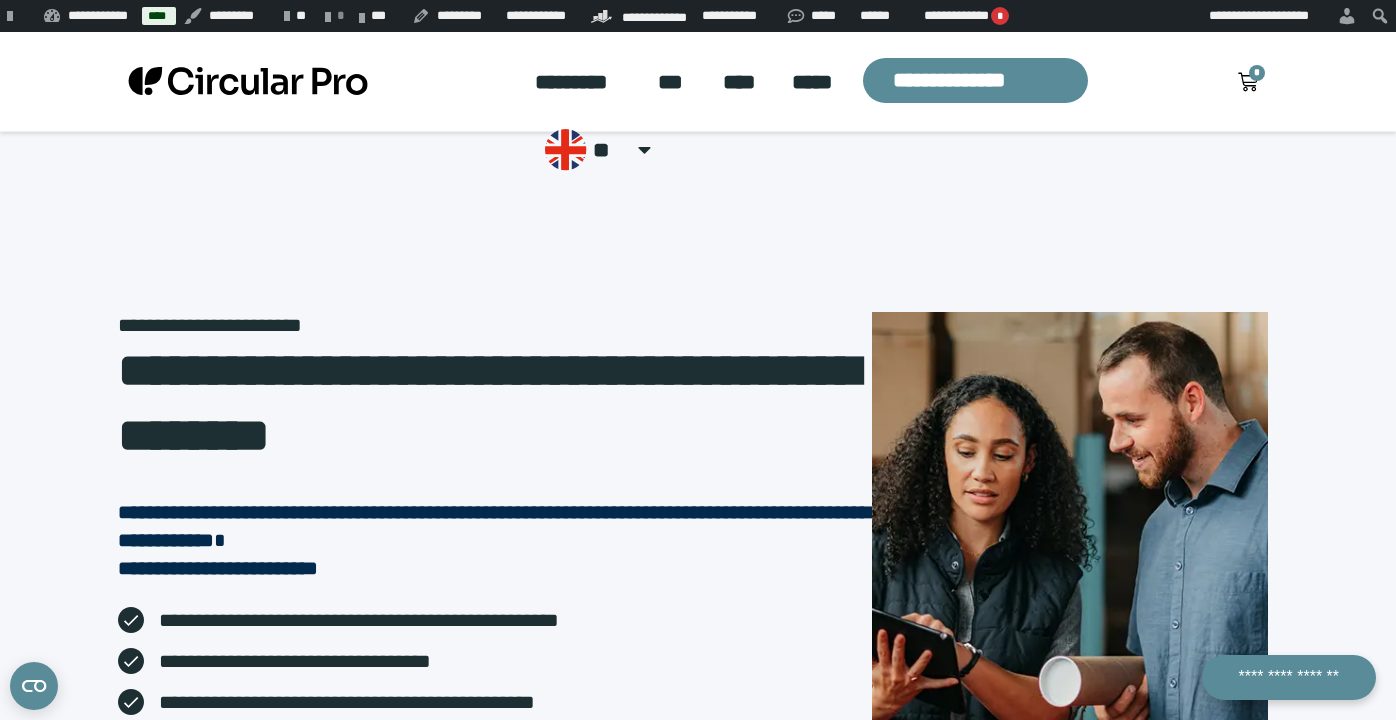 scroll, scrollTop: 0, scrollLeft: 0, axis: both 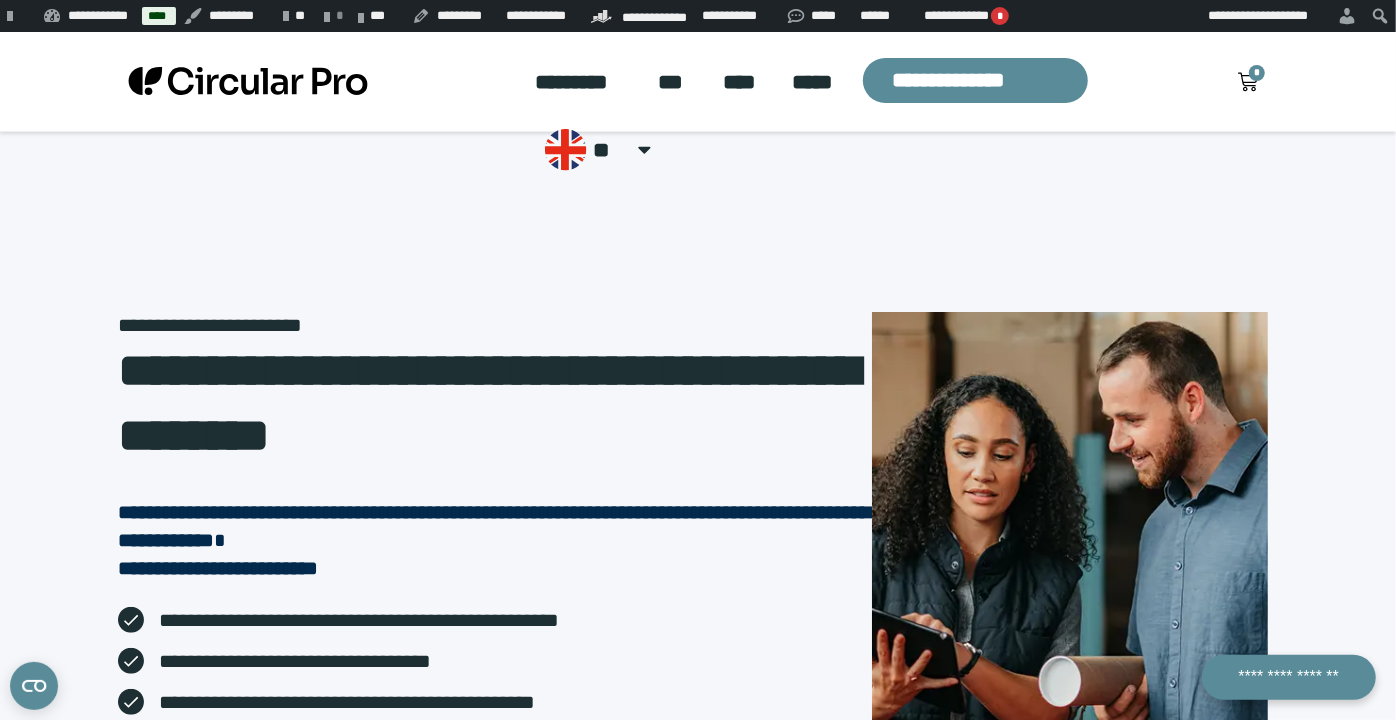click on "*********" 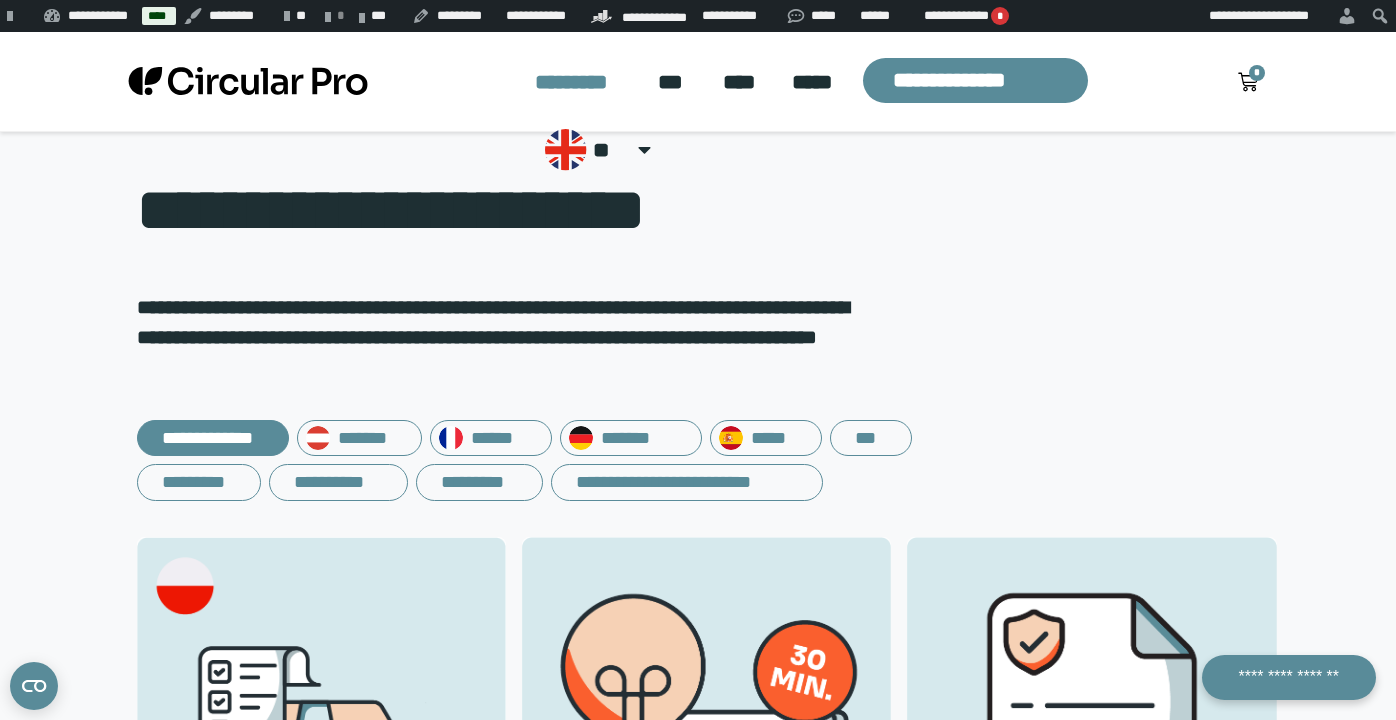 scroll, scrollTop: 0, scrollLeft: 0, axis: both 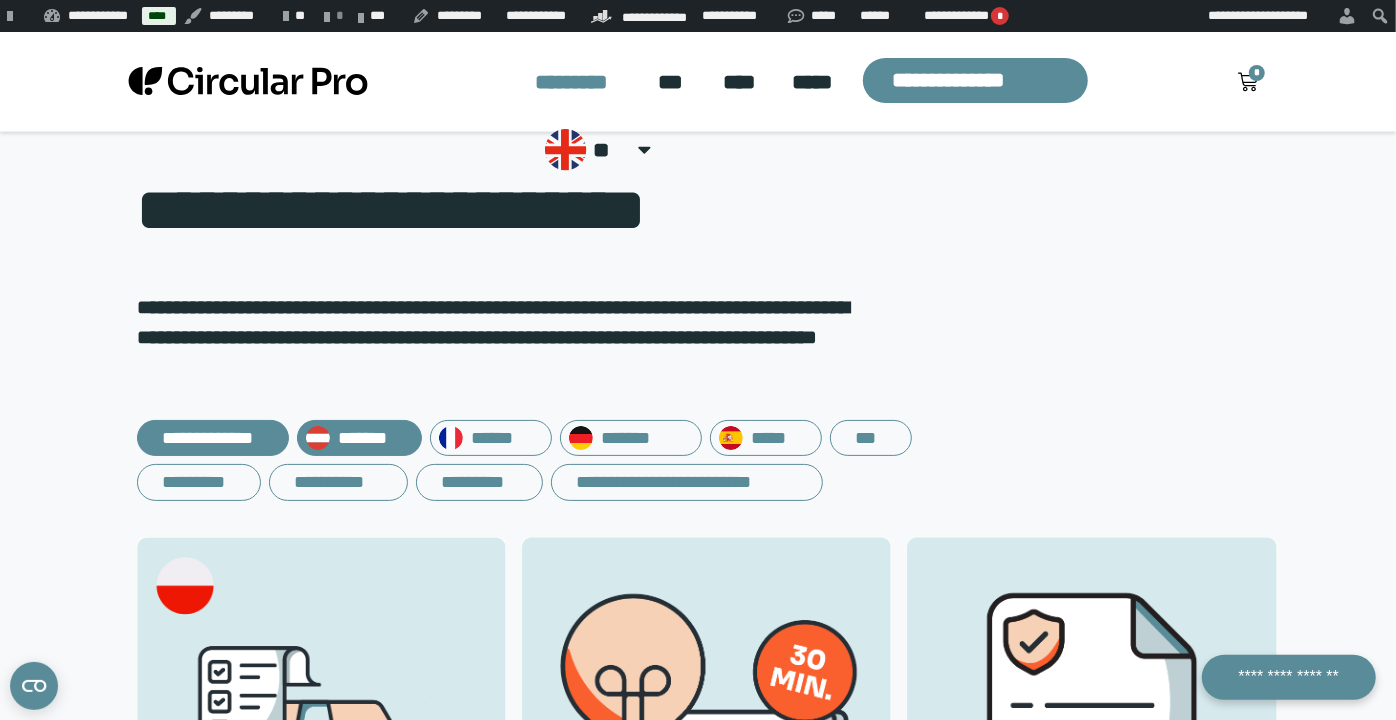 click on "*******" at bounding box center (359, 438) 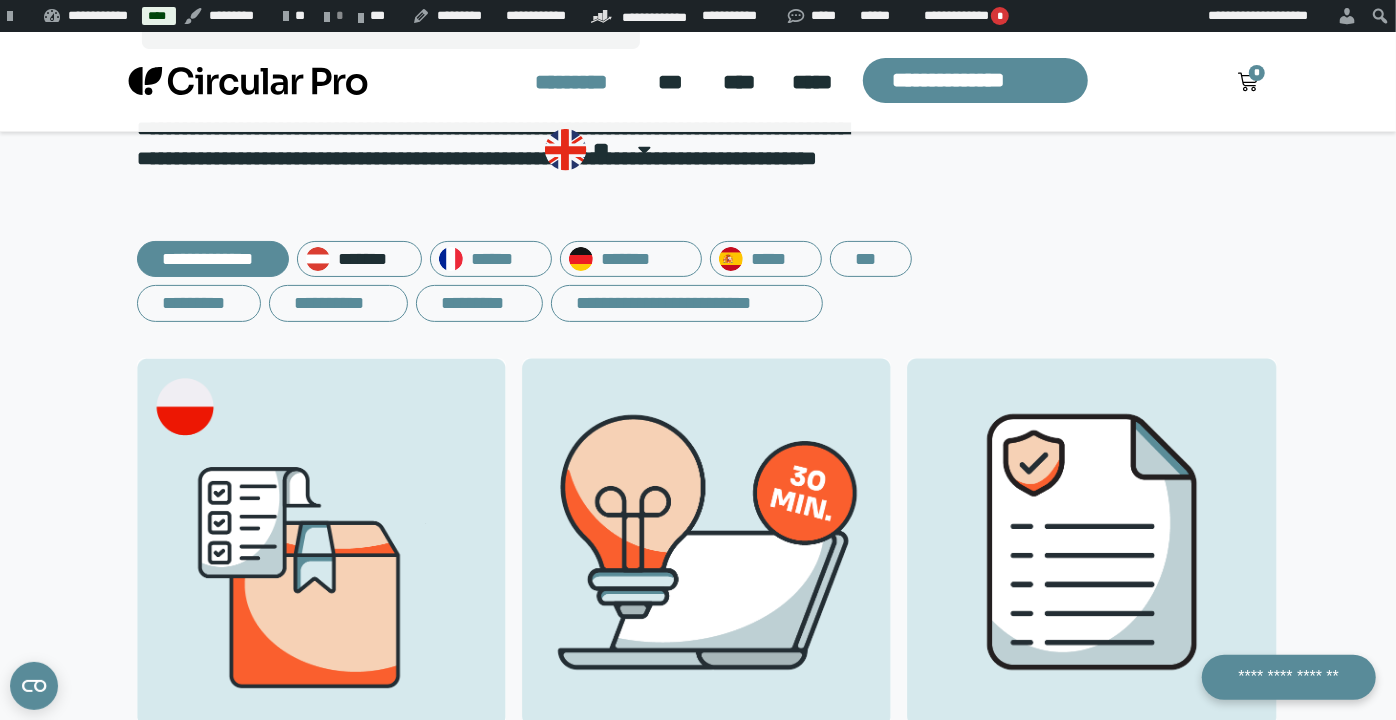 scroll, scrollTop: 180, scrollLeft: 0, axis: vertical 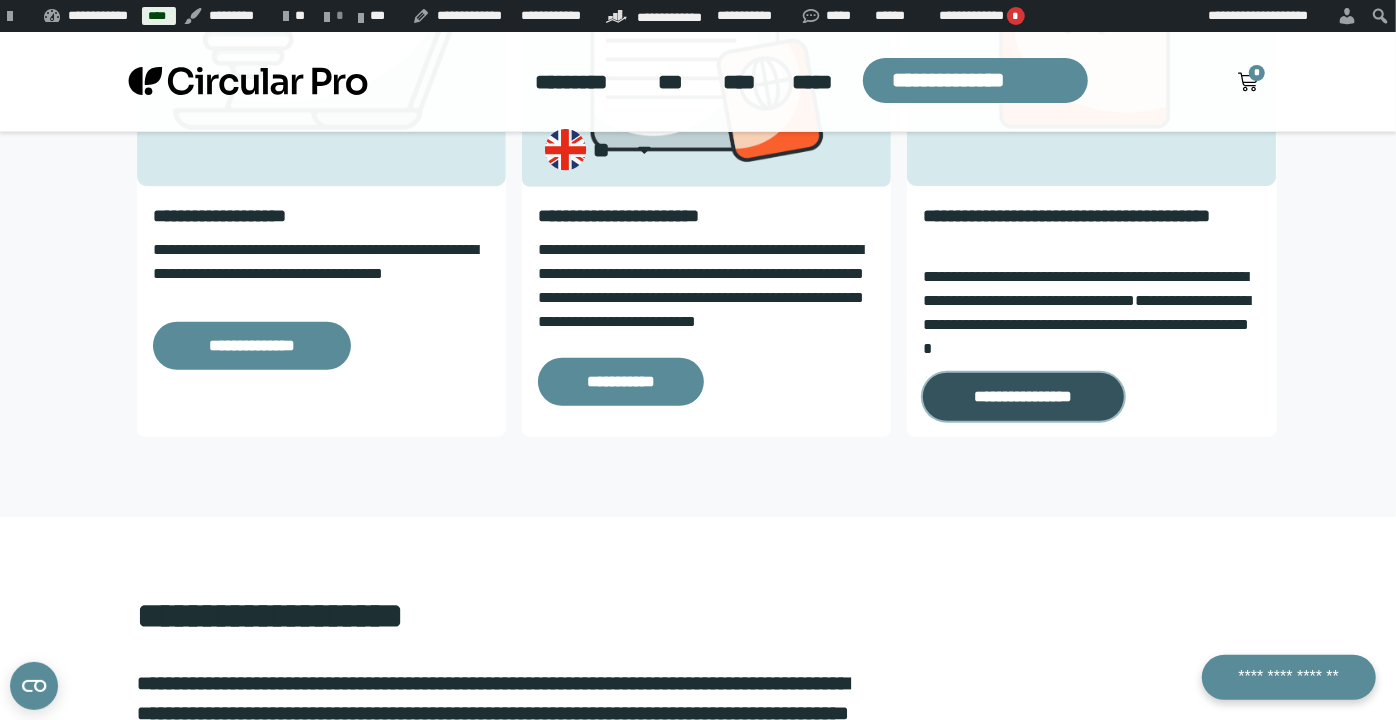 click on "**********" at bounding box center [1023, 397] 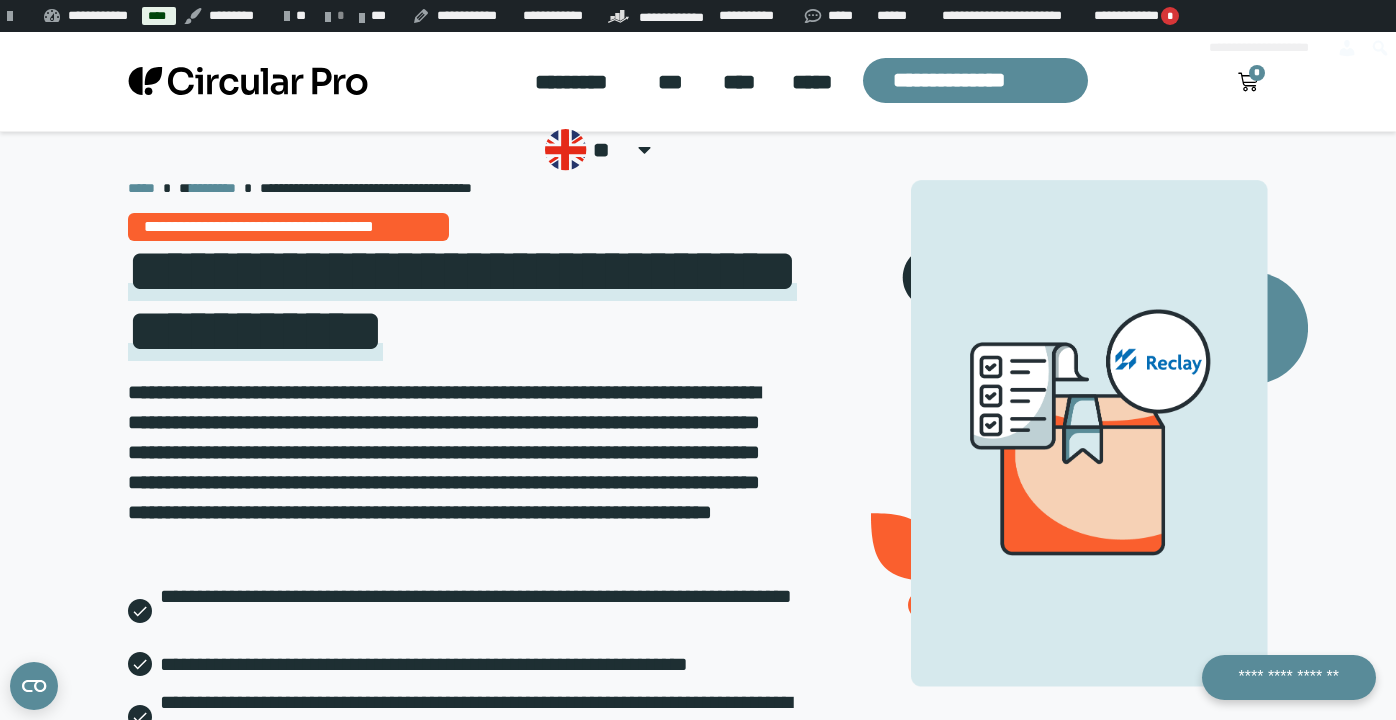 scroll, scrollTop: 315, scrollLeft: 0, axis: vertical 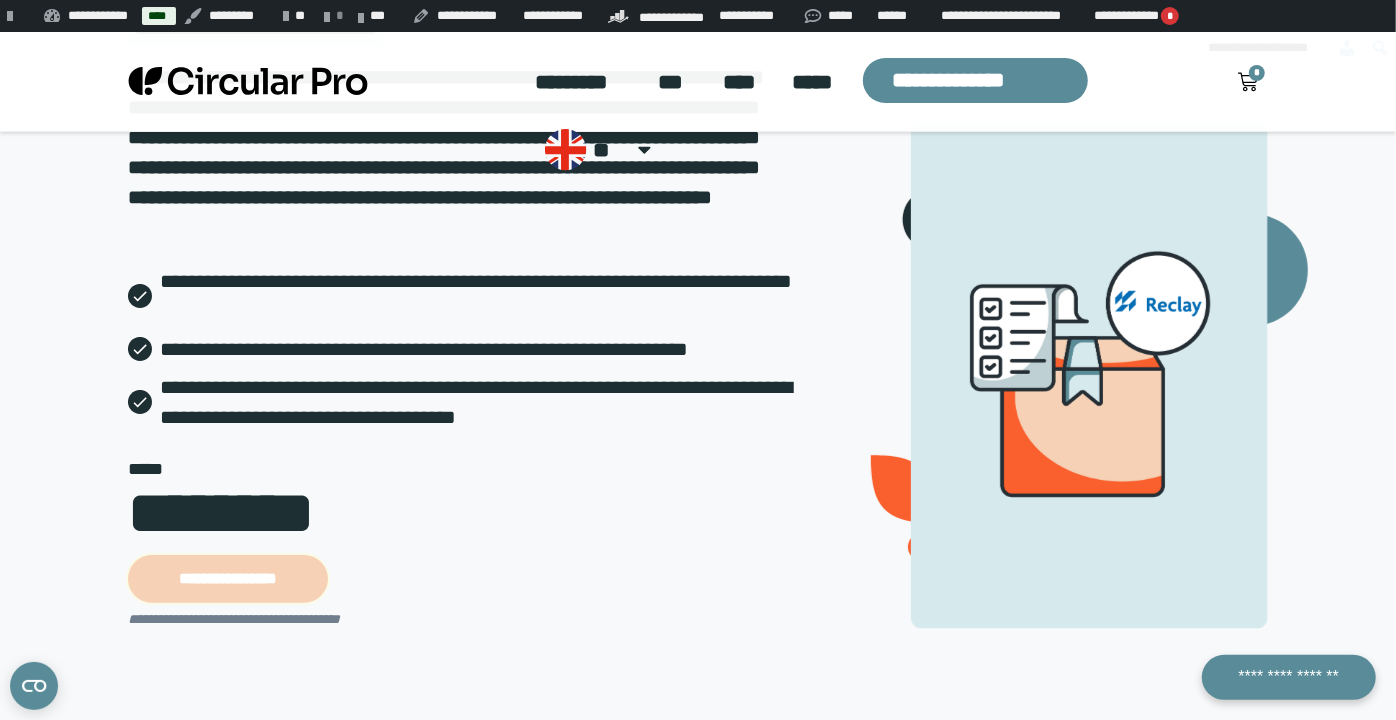 click on "**********" at bounding box center [228, 579] 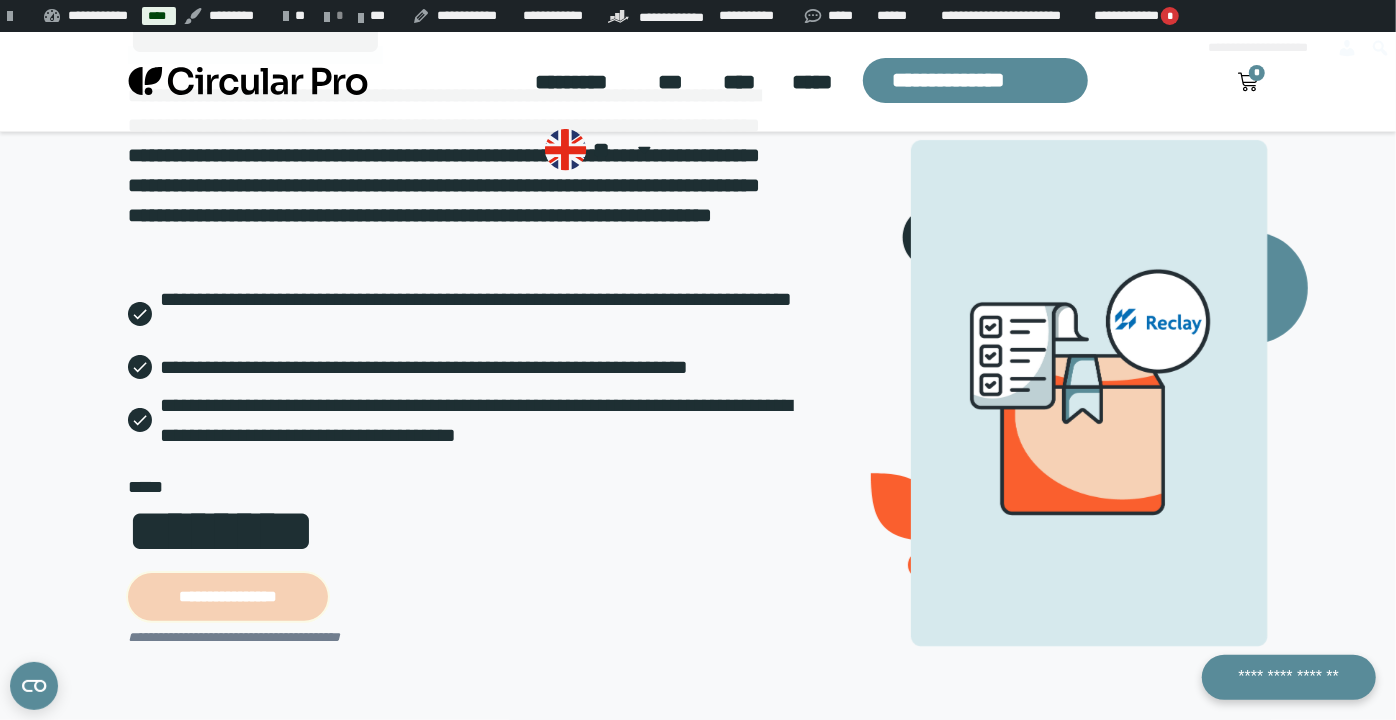 scroll, scrollTop: 295, scrollLeft: 0, axis: vertical 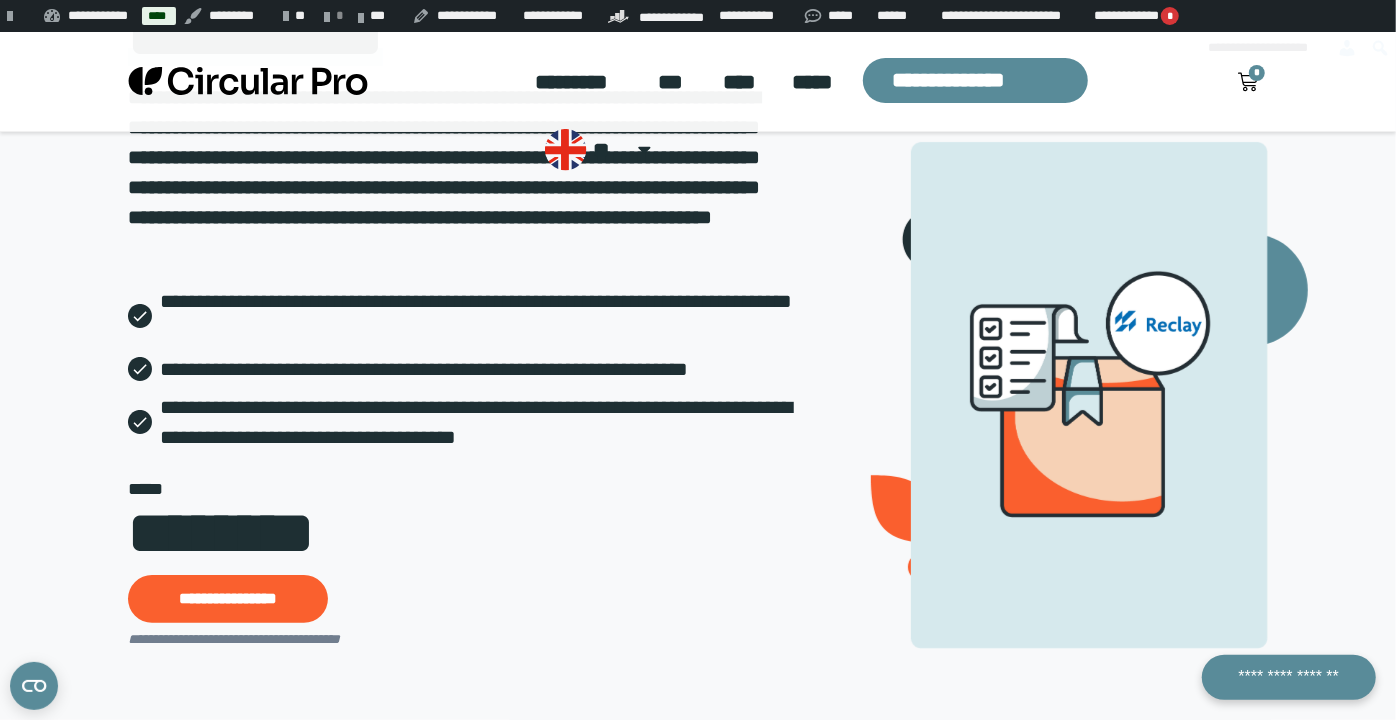 click on "****" 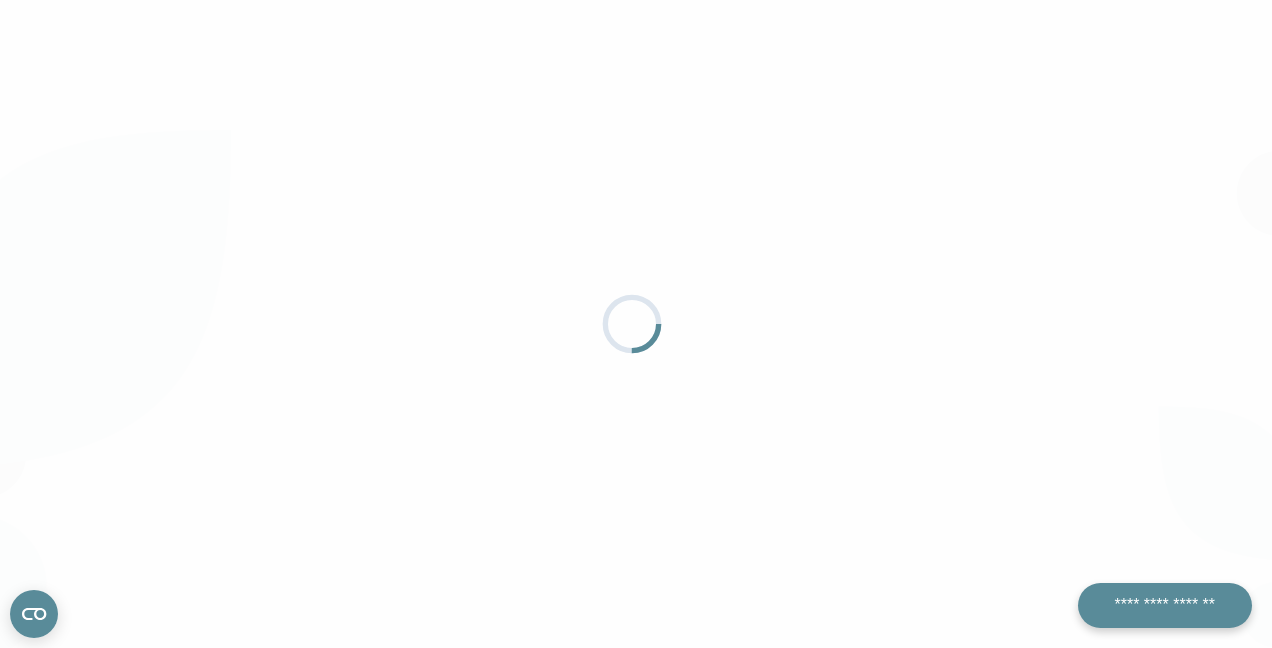 scroll, scrollTop: 0, scrollLeft: 0, axis: both 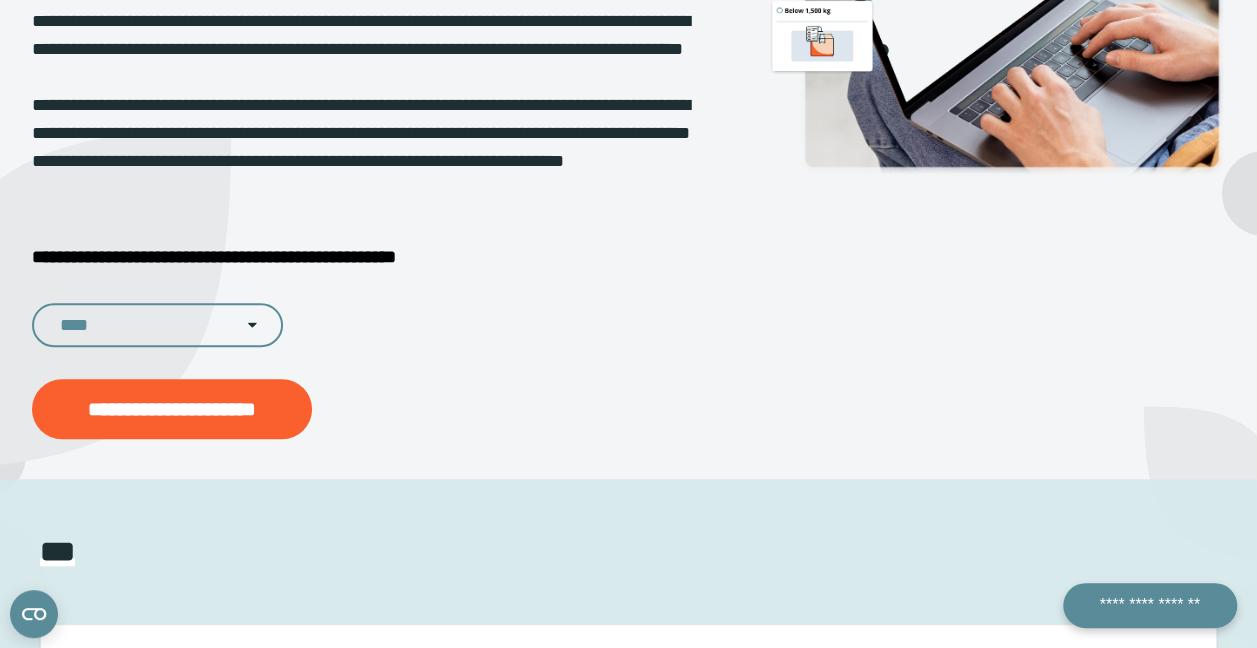 click on "****" at bounding box center [157, 325] 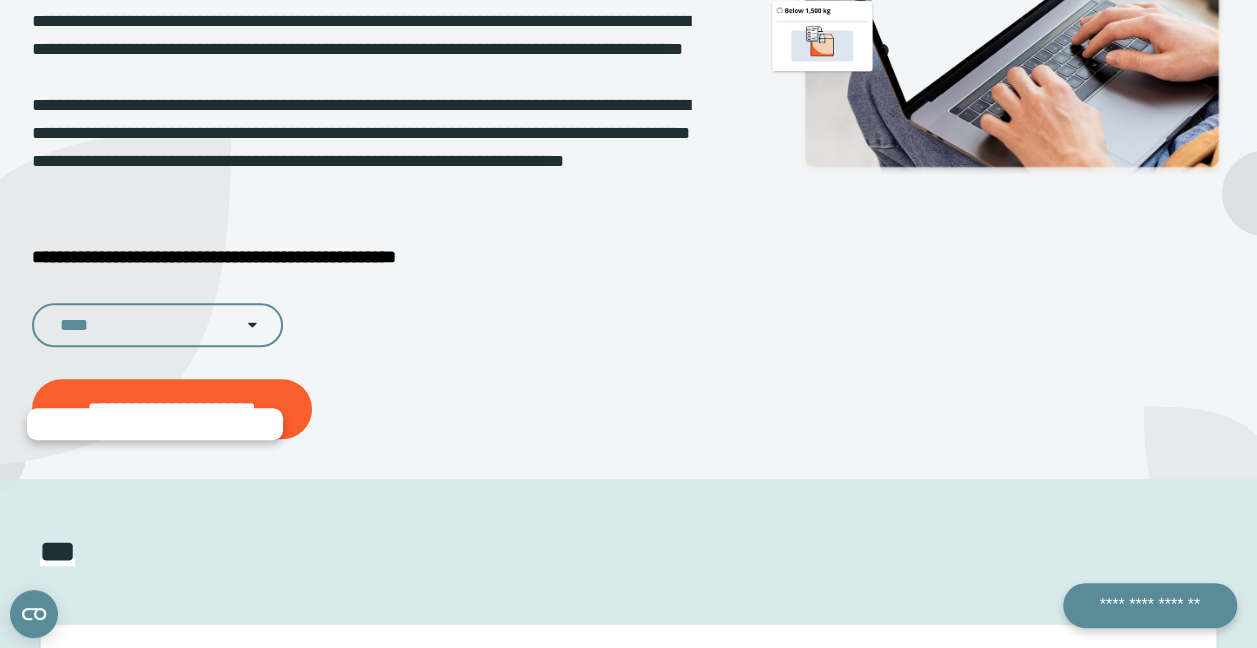 click on "****" at bounding box center (375, 325) 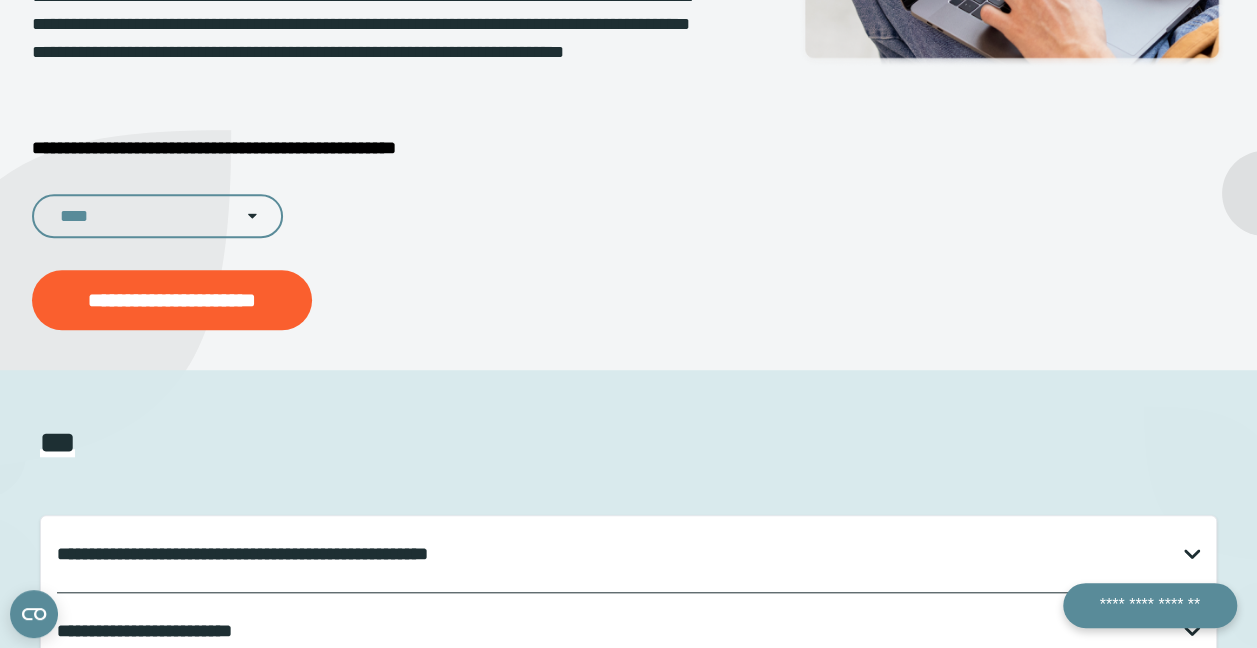 scroll, scrollTop: 567, scrollLeft: 0, axis: vertical 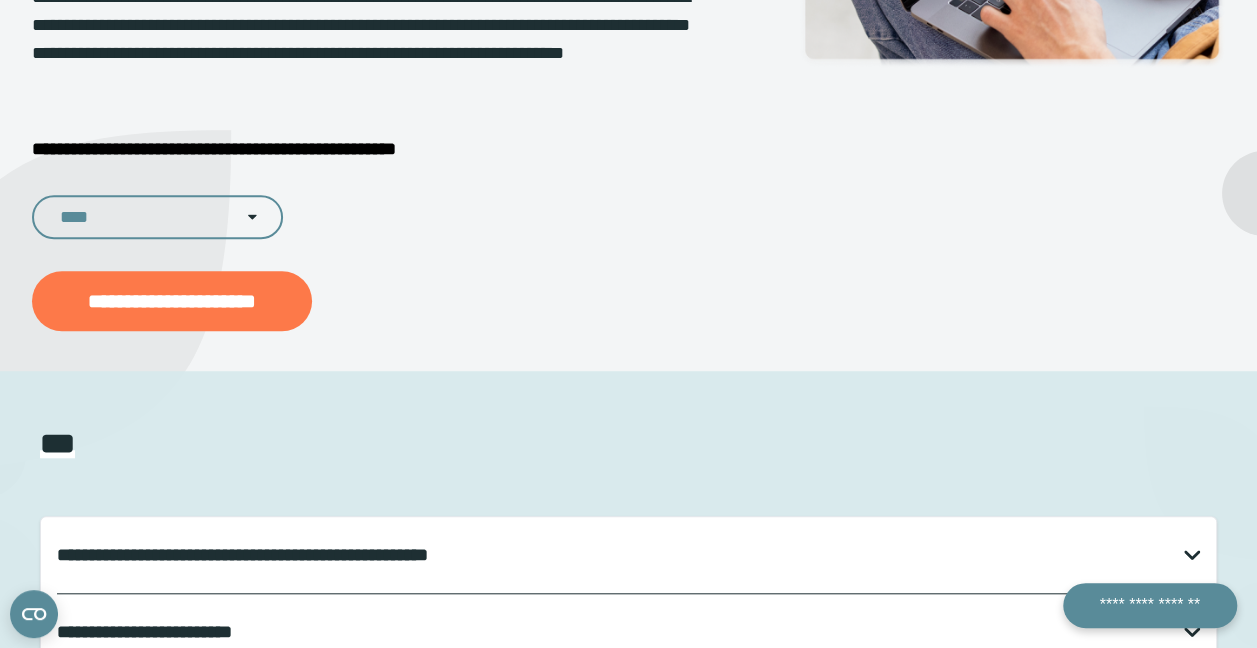 click on "**********" at bounding box center [172, 301] 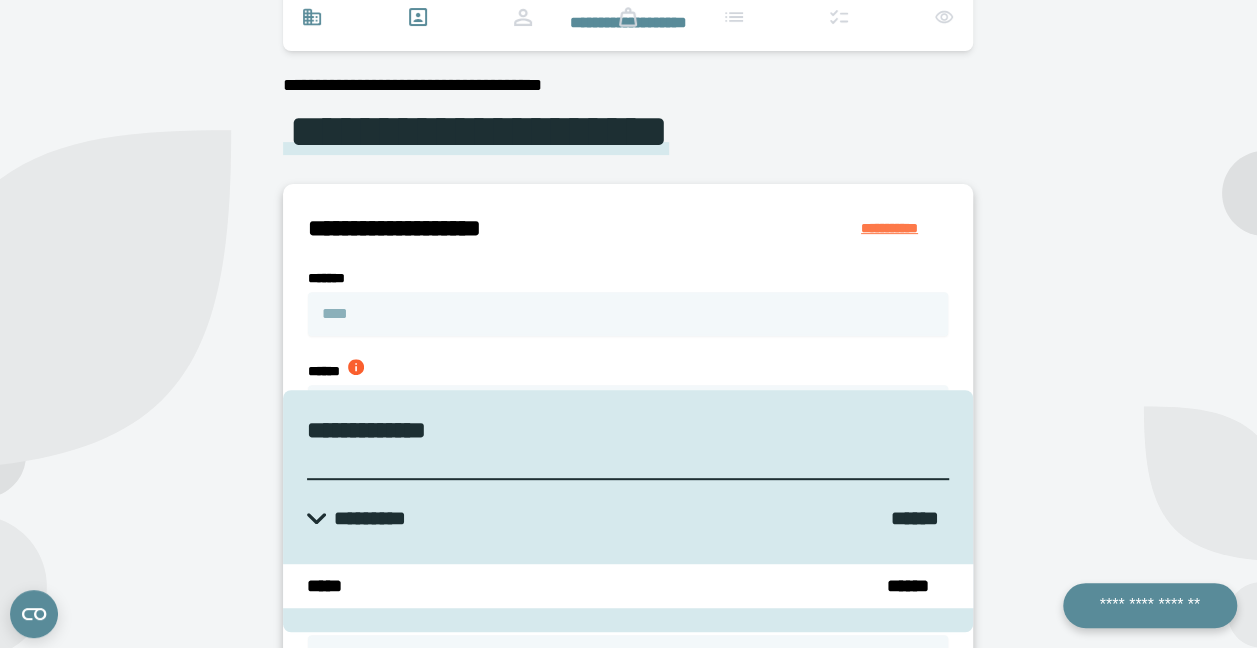 scroll, scrollTop: 240, scrollLeft: 0, axis: vertical 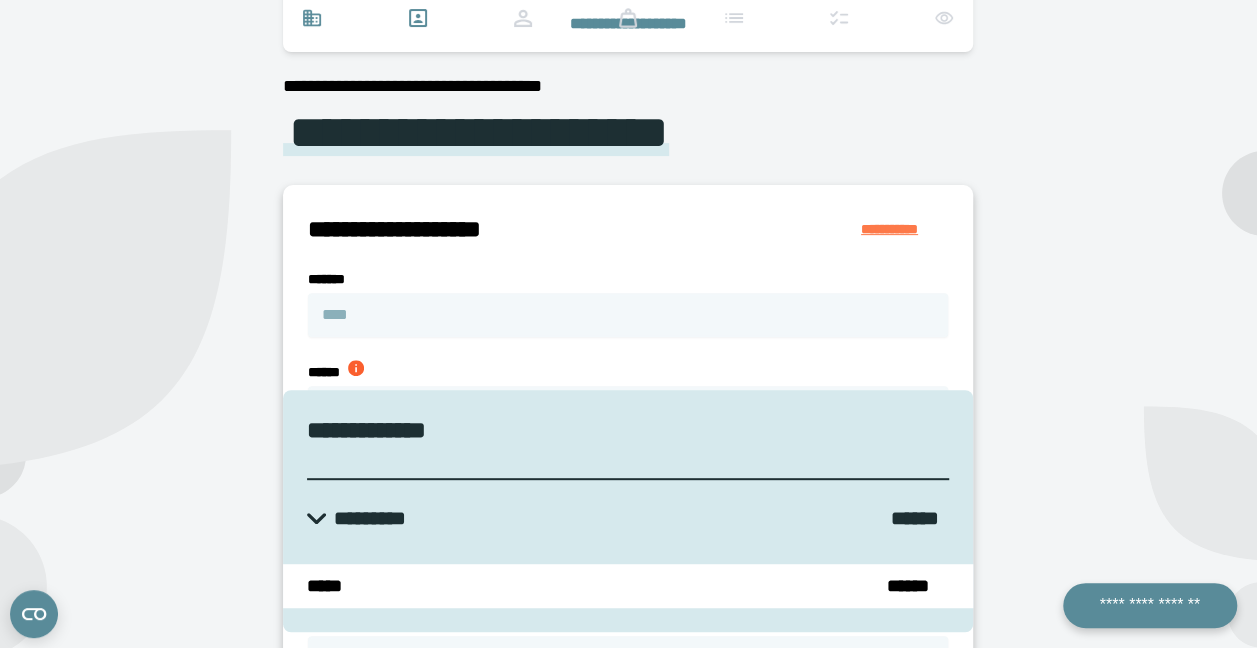 click on "**********" at bounding box center (904, 229) 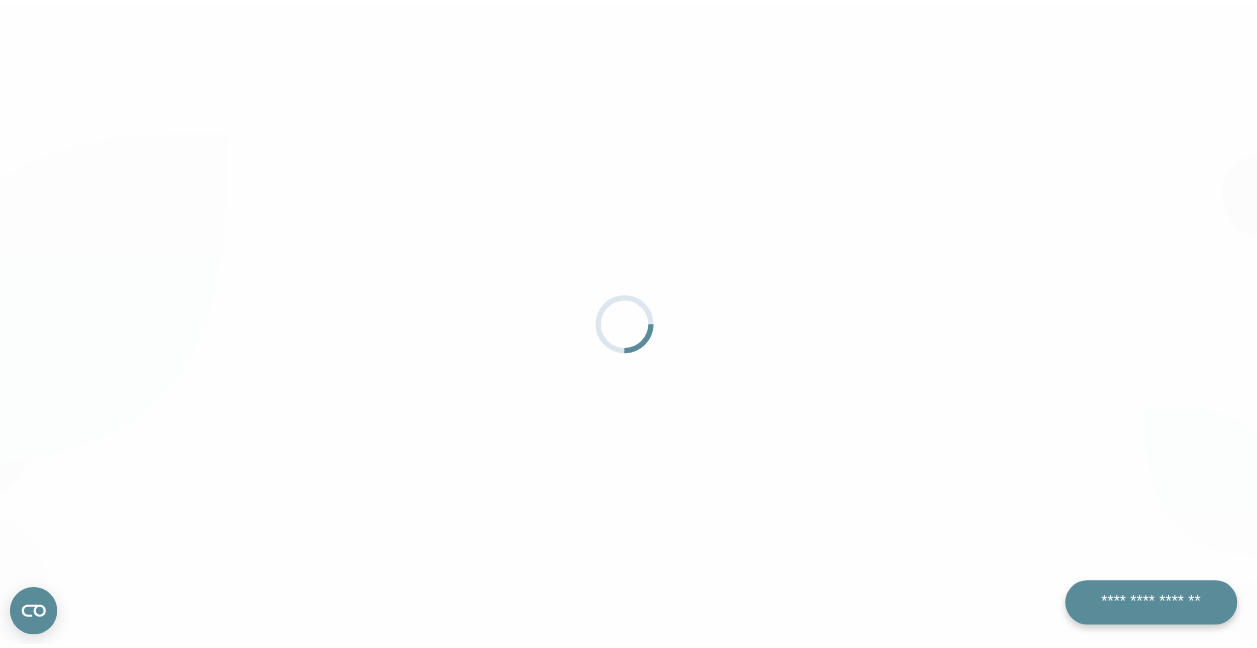 scroll, scrollTop: 0, scrollLeft: 0, axis: both 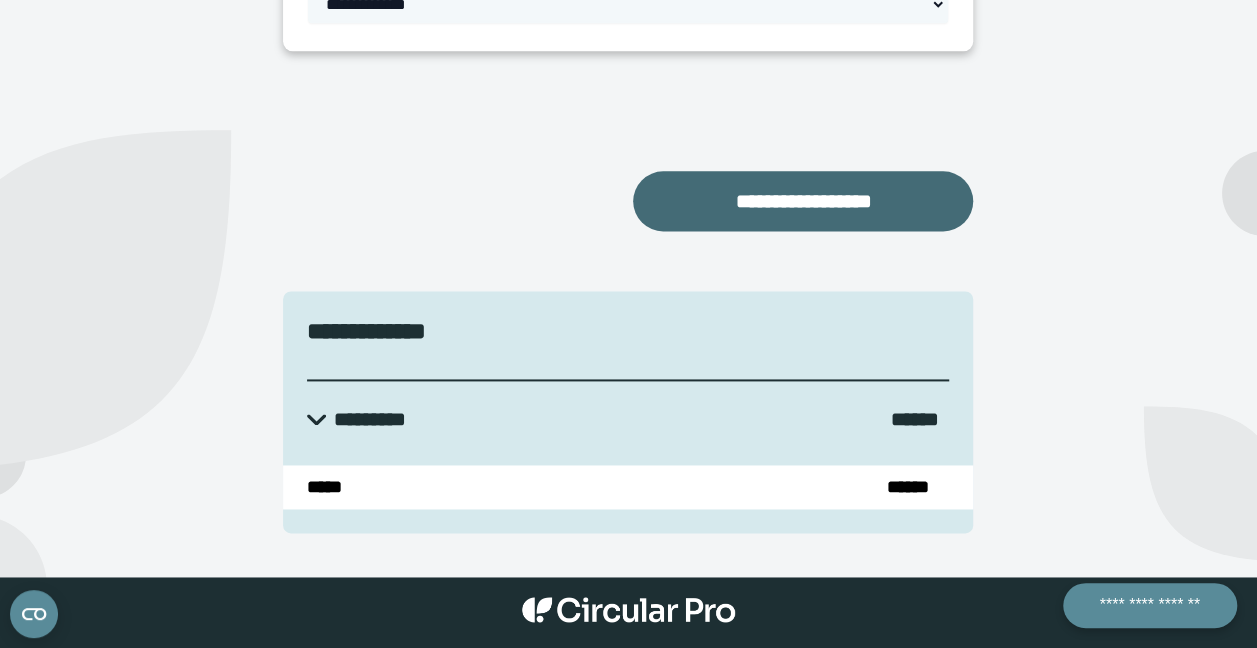 click on "**********" at bounding box center [803, 201] 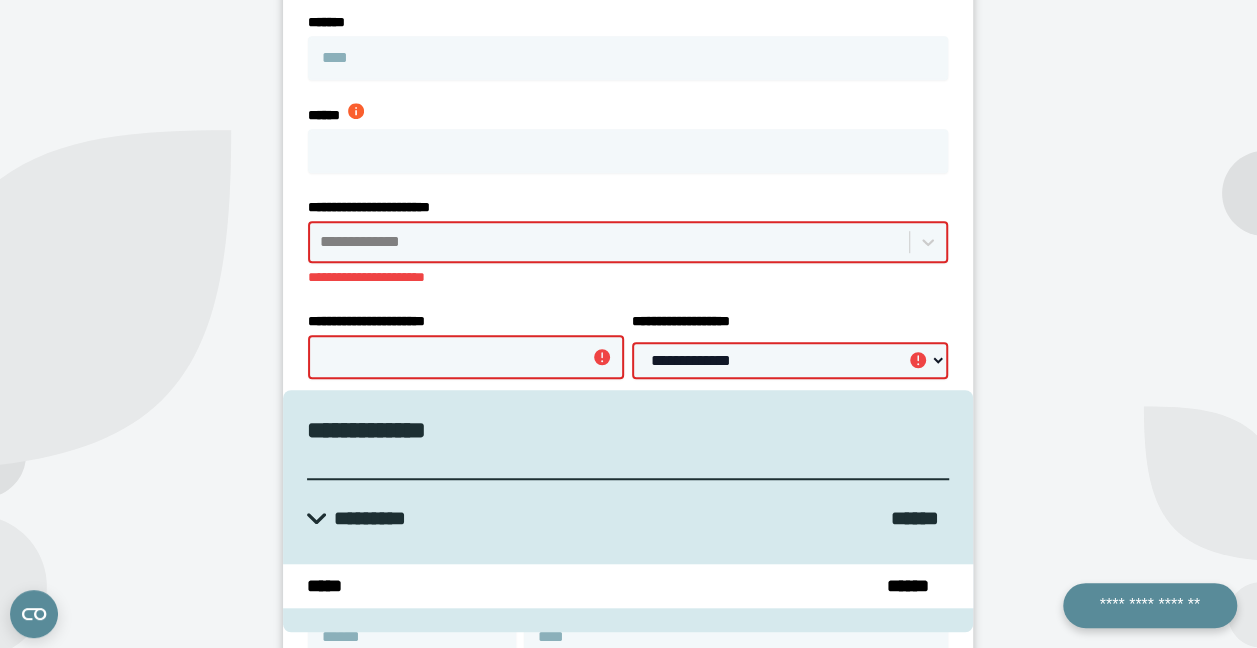 scroll, scrollTop: 557, scrollLeft: 0, axis: vertical 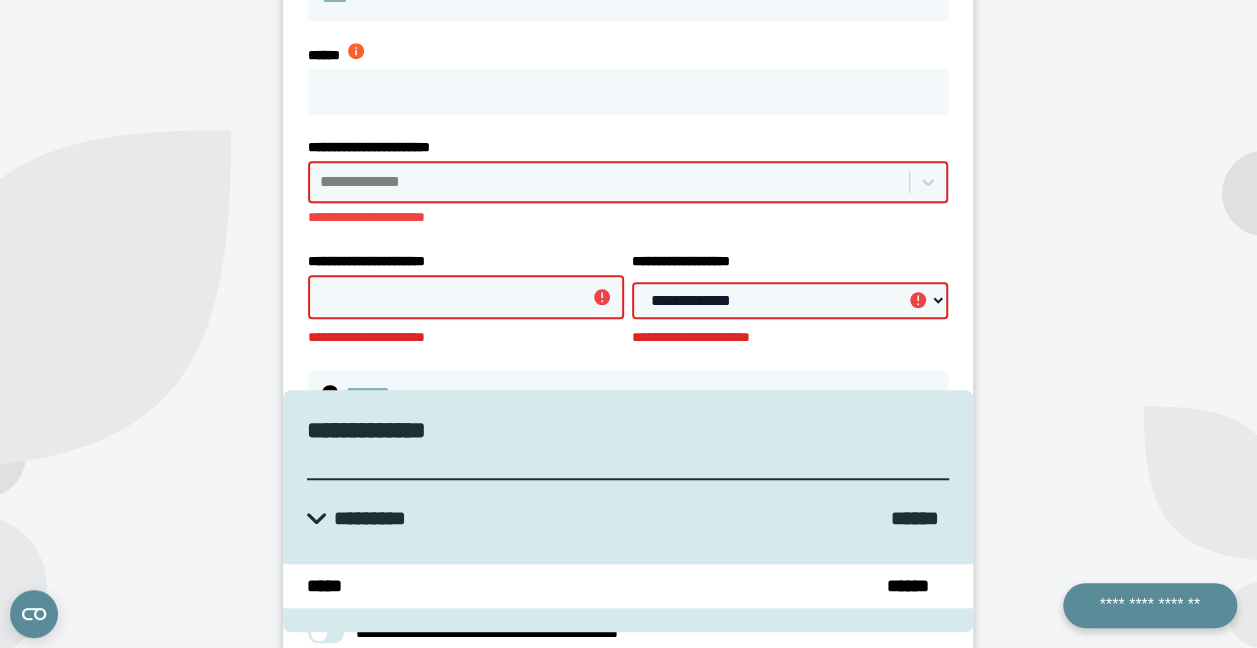 click on "**********" at bounding box center [628, 182] 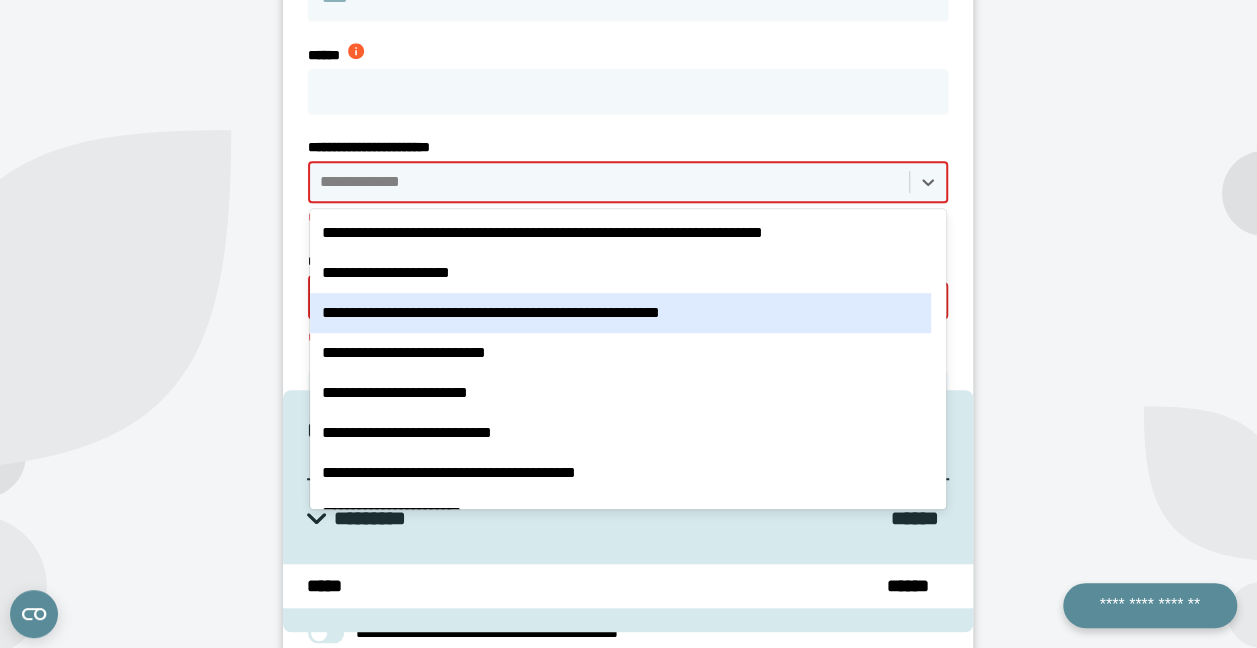 click on "**********" at bounding box center (620, 313) 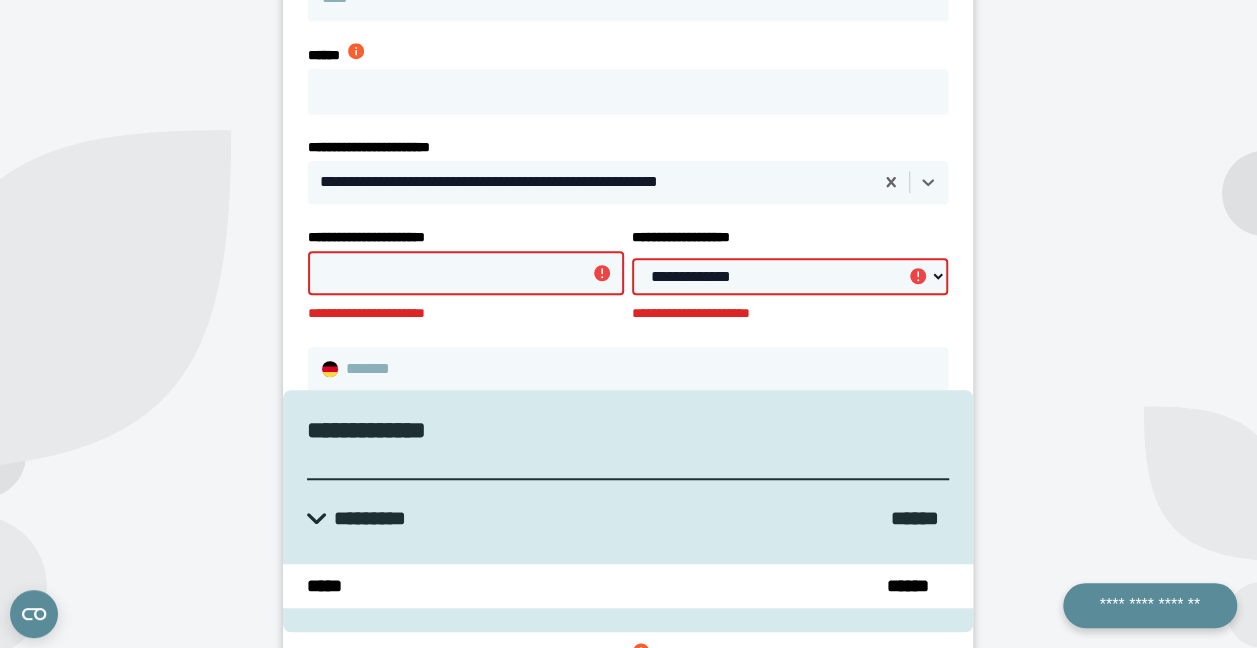 click on "**********" at bounding box center [466, 273] 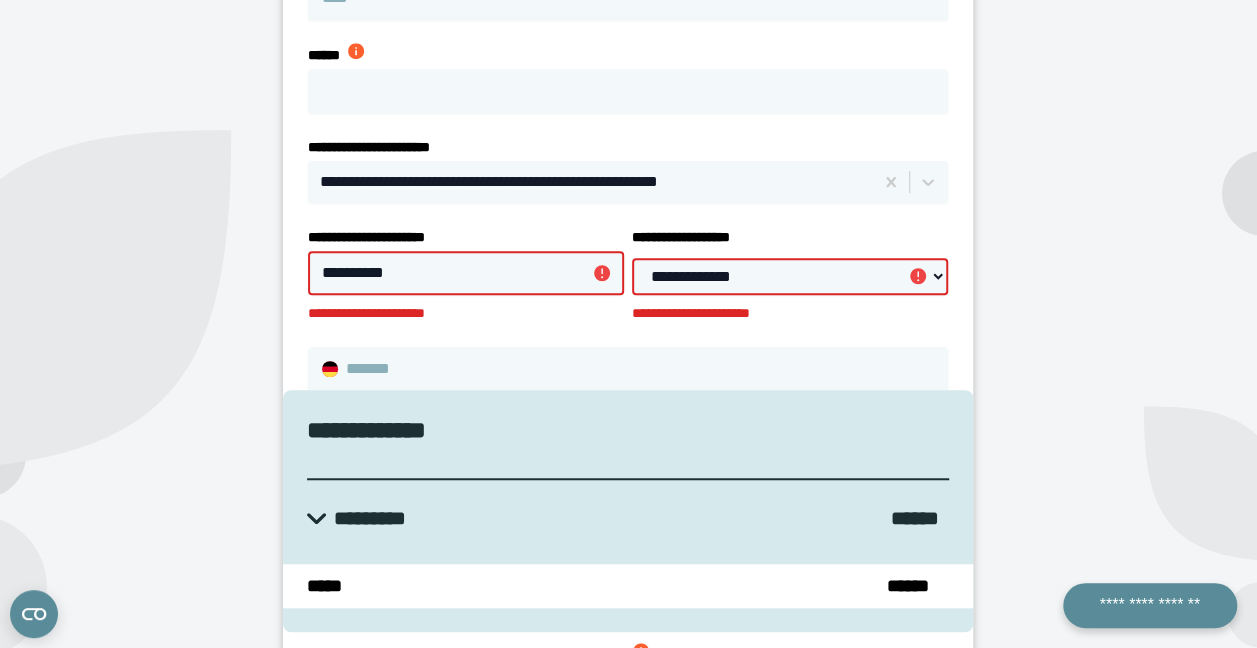 type on "**********" 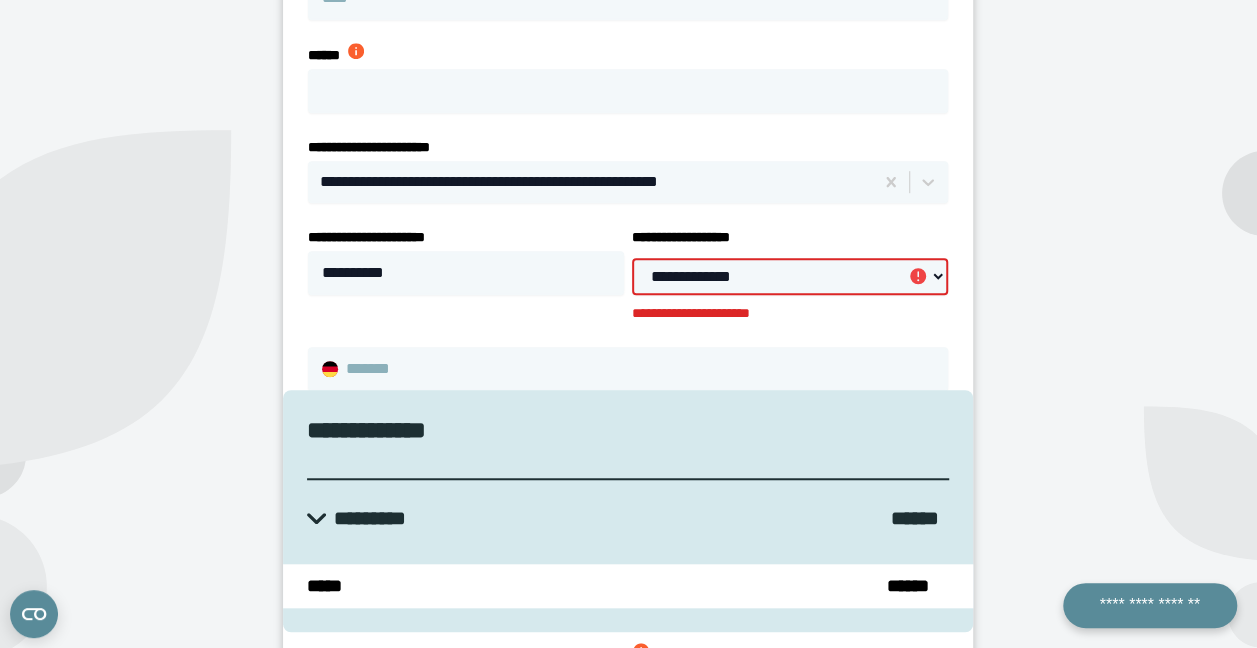 select on "**********" 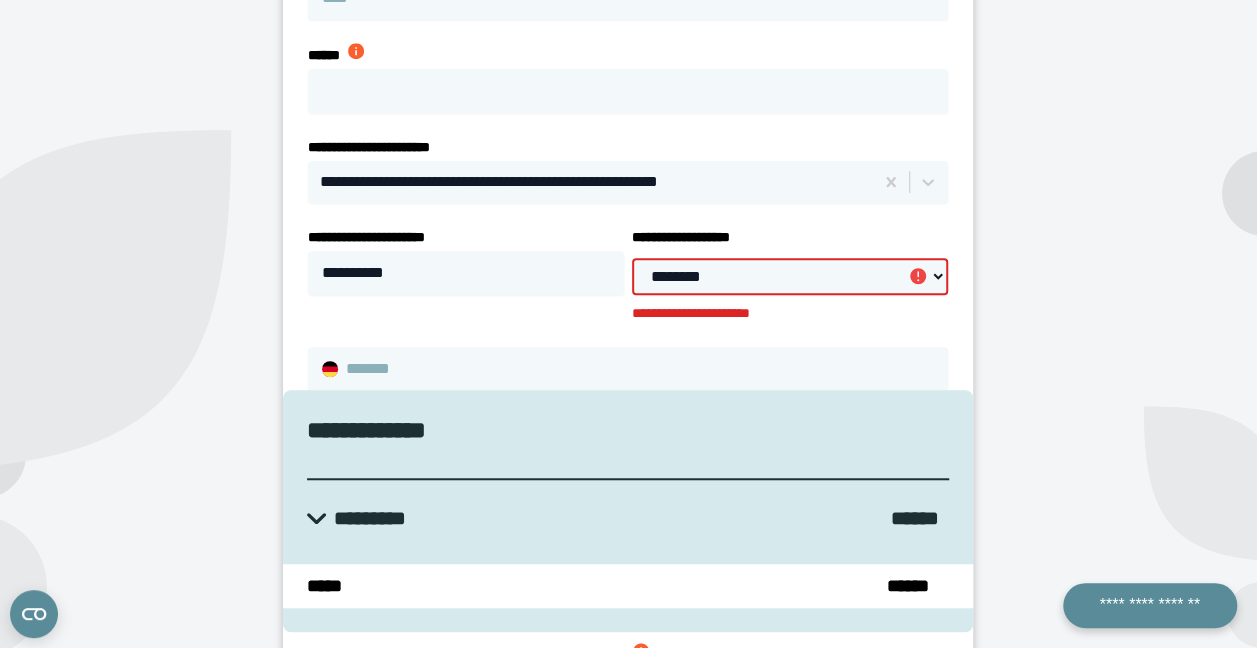click on "**********" at bounding box center [790, 276] 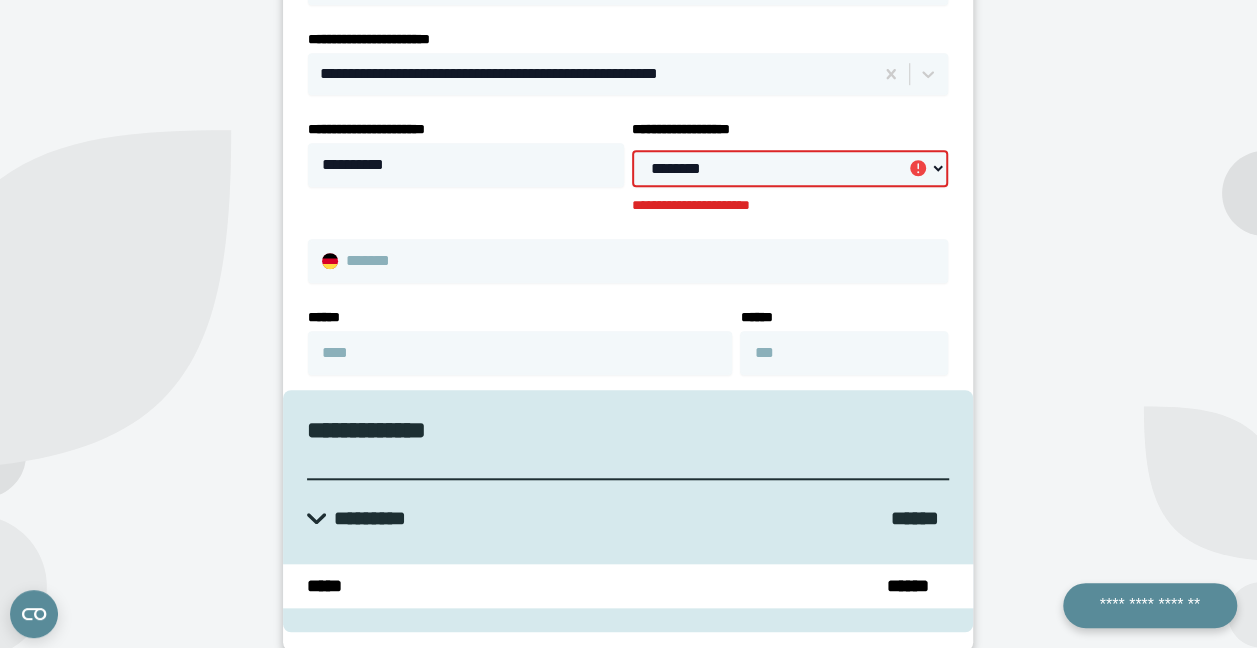 scroll, scrollTop: 707, scrollLeft: 0, axis: vertical 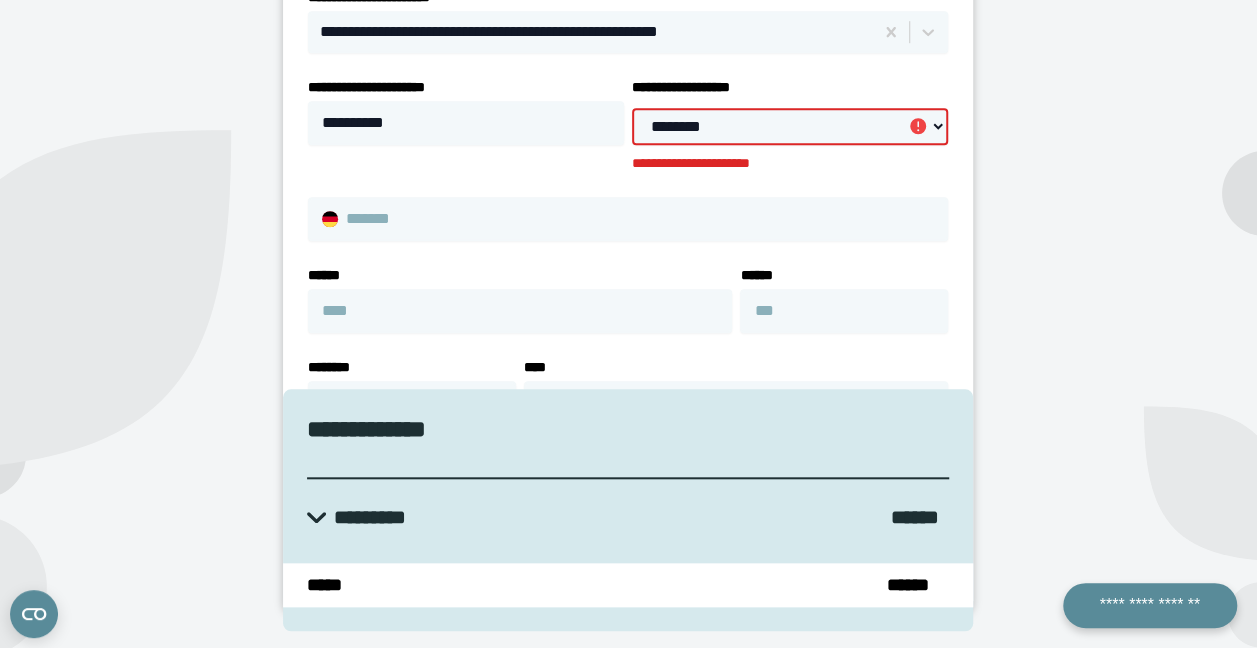 click on "**********" at bounding box center (790, 126) 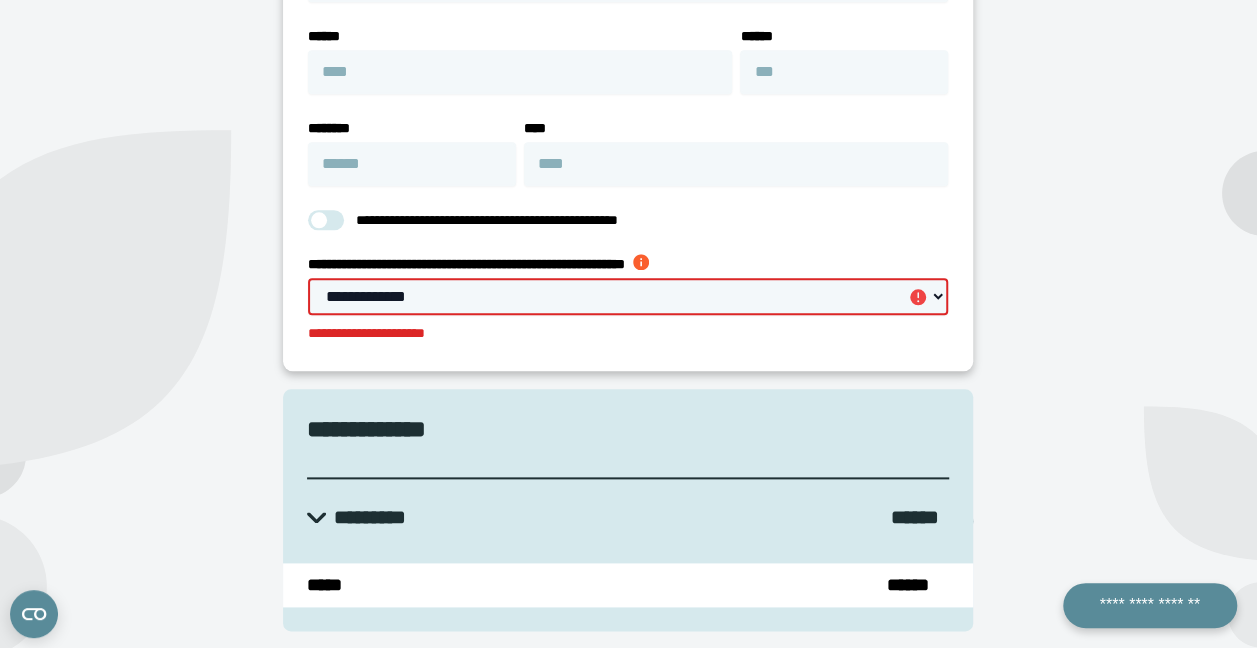 scroll, scrollTop: 962, scrollLeft: 0, axis: vertical 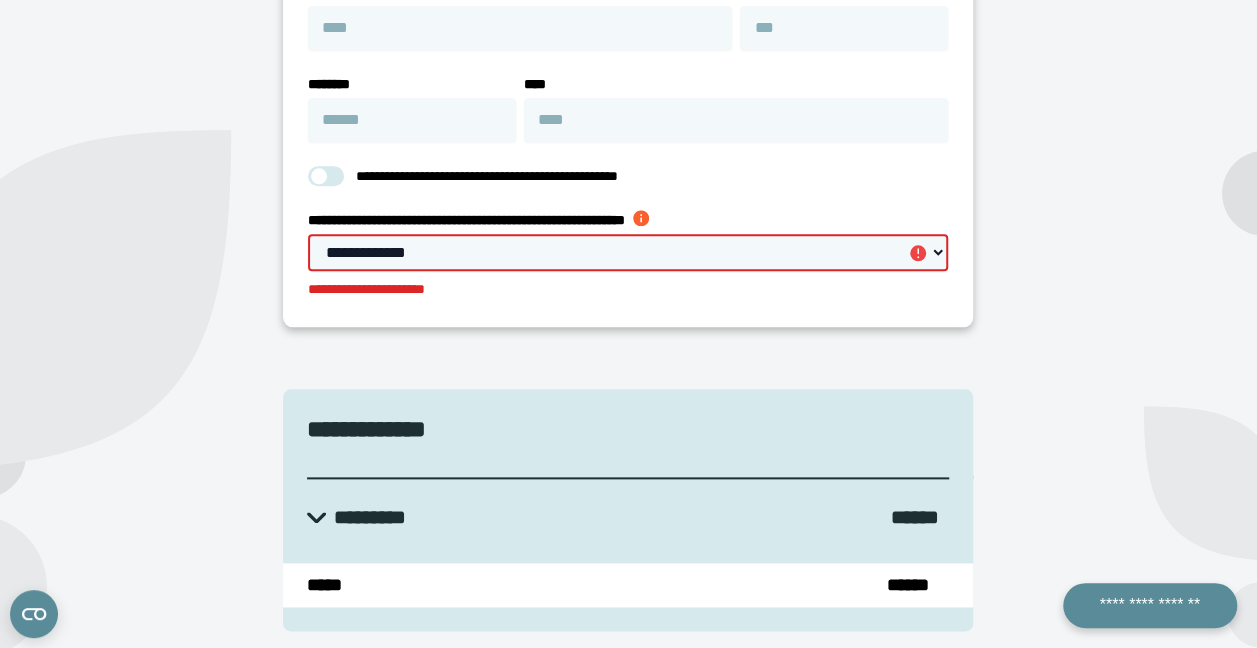 click on "**********" at bounding box center (628, 252) 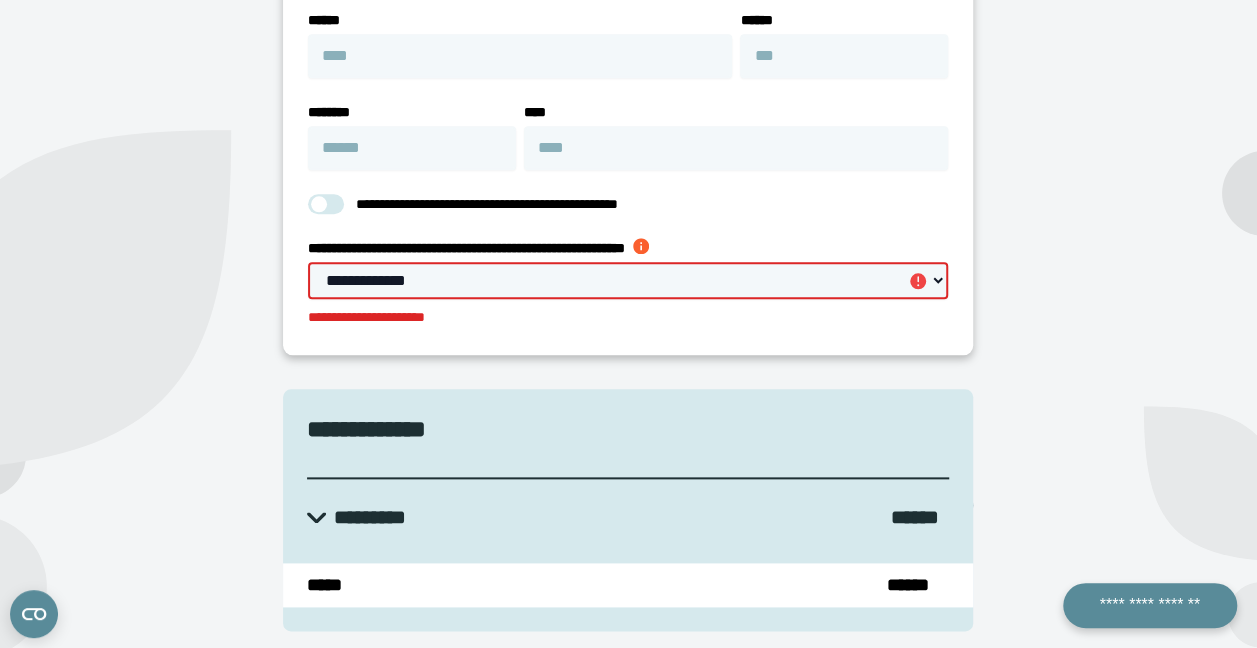select on "**" 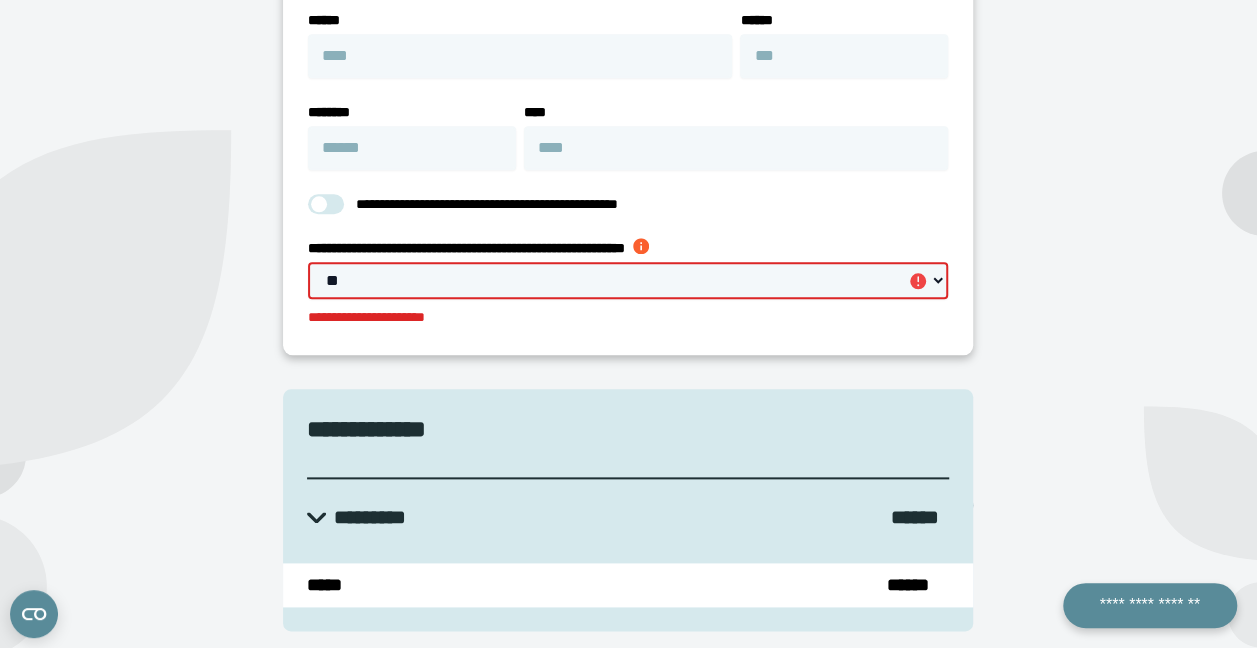 click on "**********" at bounding box center (628, 280) 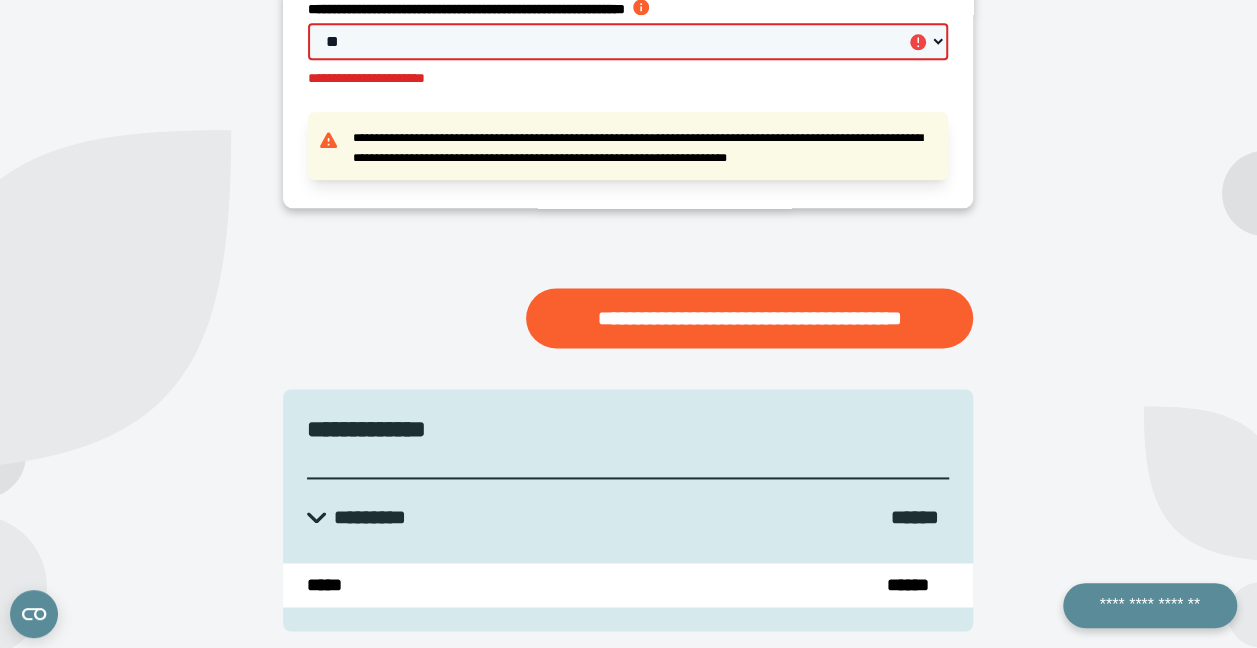 scroll, scrollTop: 1174, scrollLeft: 0, axis: vertical 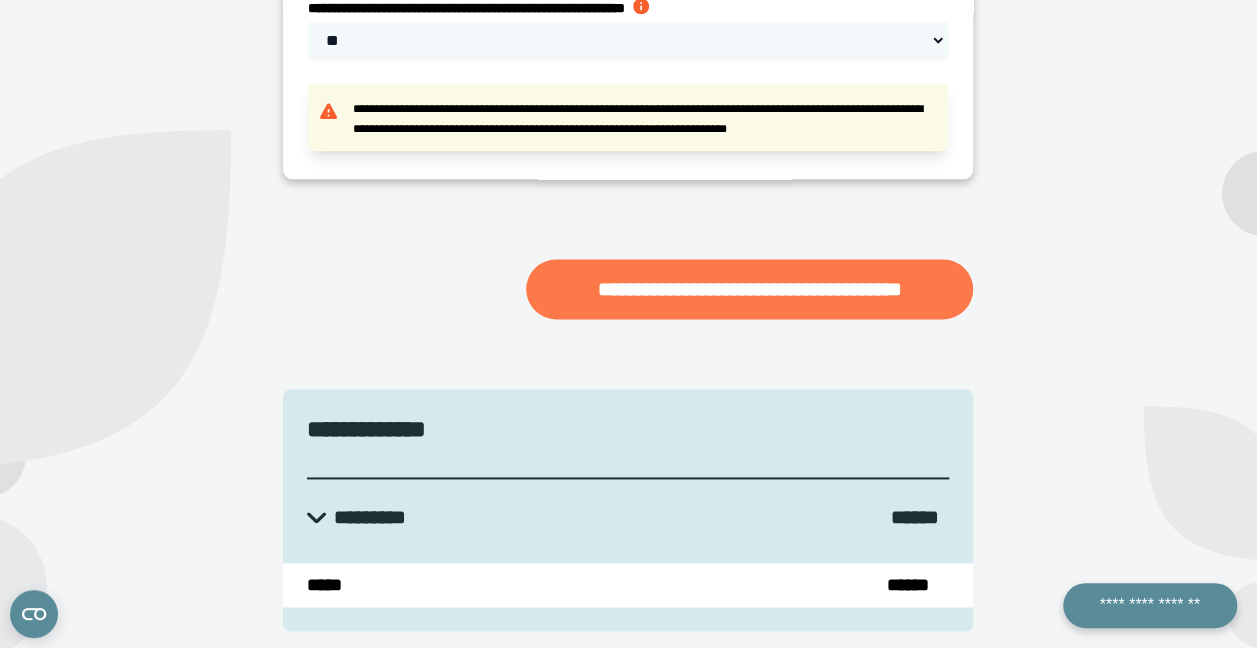click on "**********" at bounding box center [749, 289] 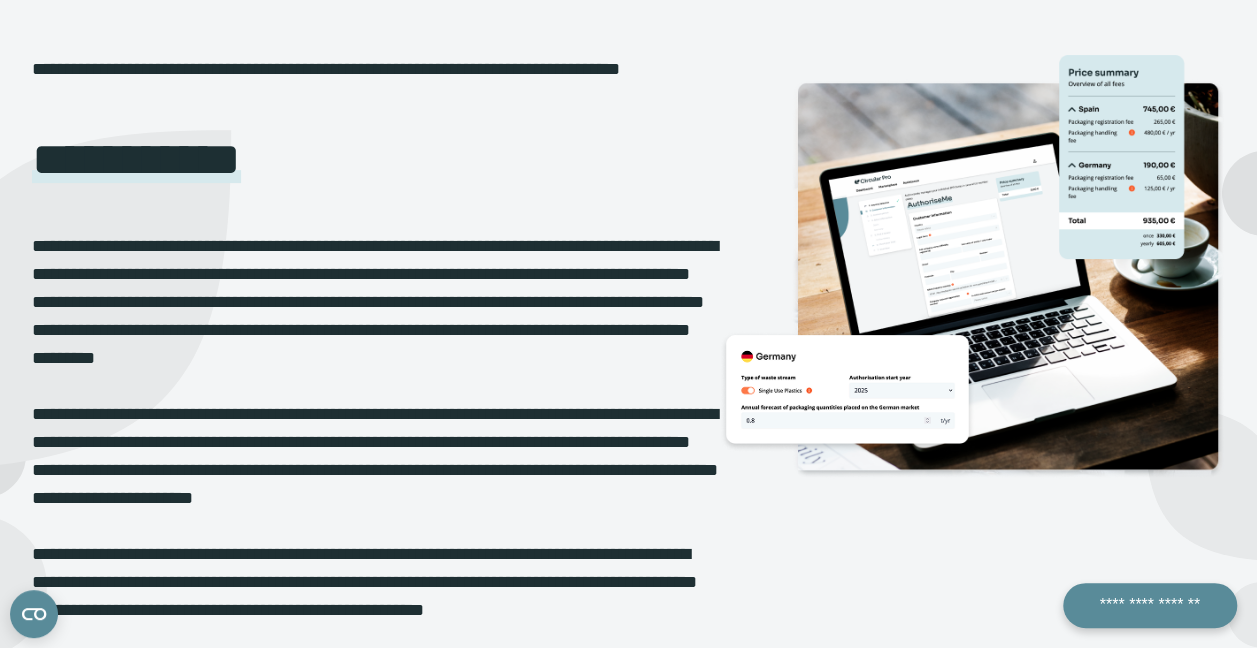 scroll, scrollTop: 0, scrollLeft: 0, axis: both 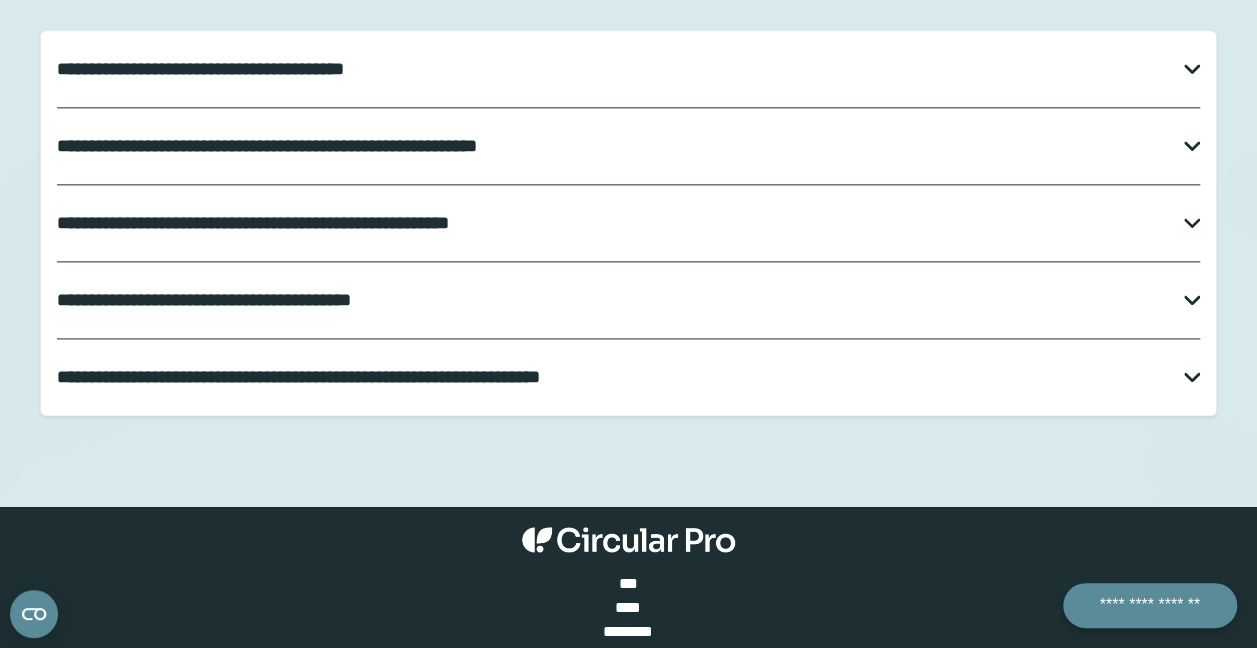 select on "**********" 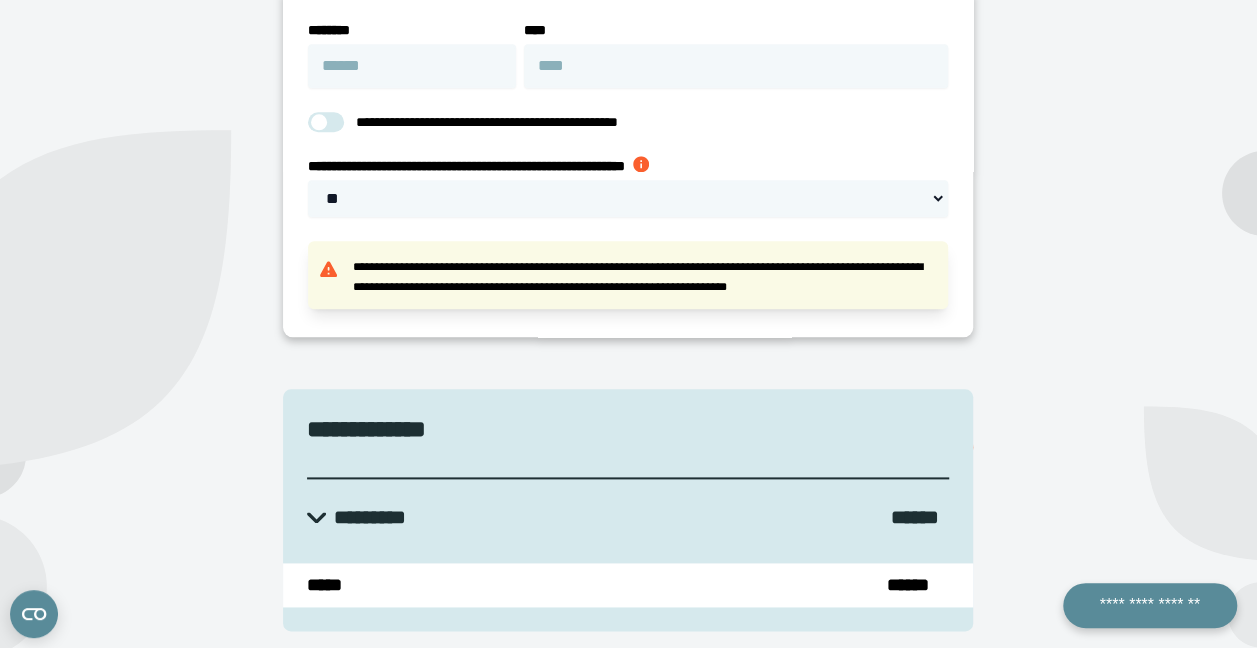 scroll, scrollTop: 1003, scrollLeft: 0, axis: vertical 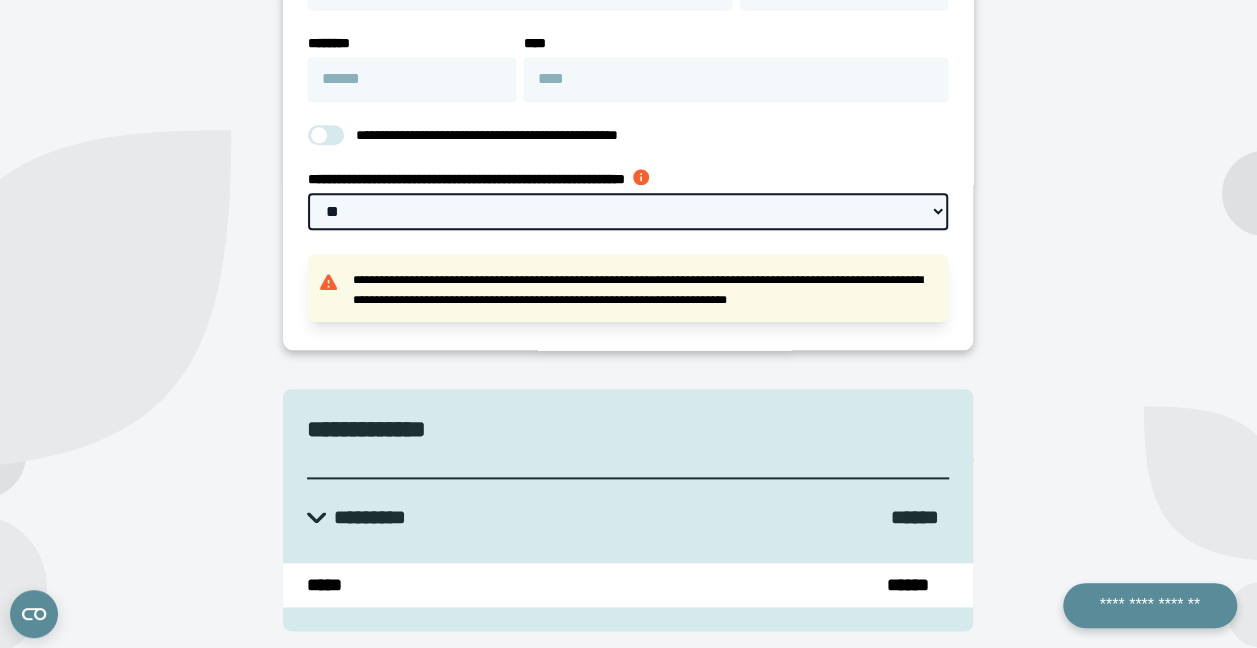 click on "**********" at bounding box center (628, 211) 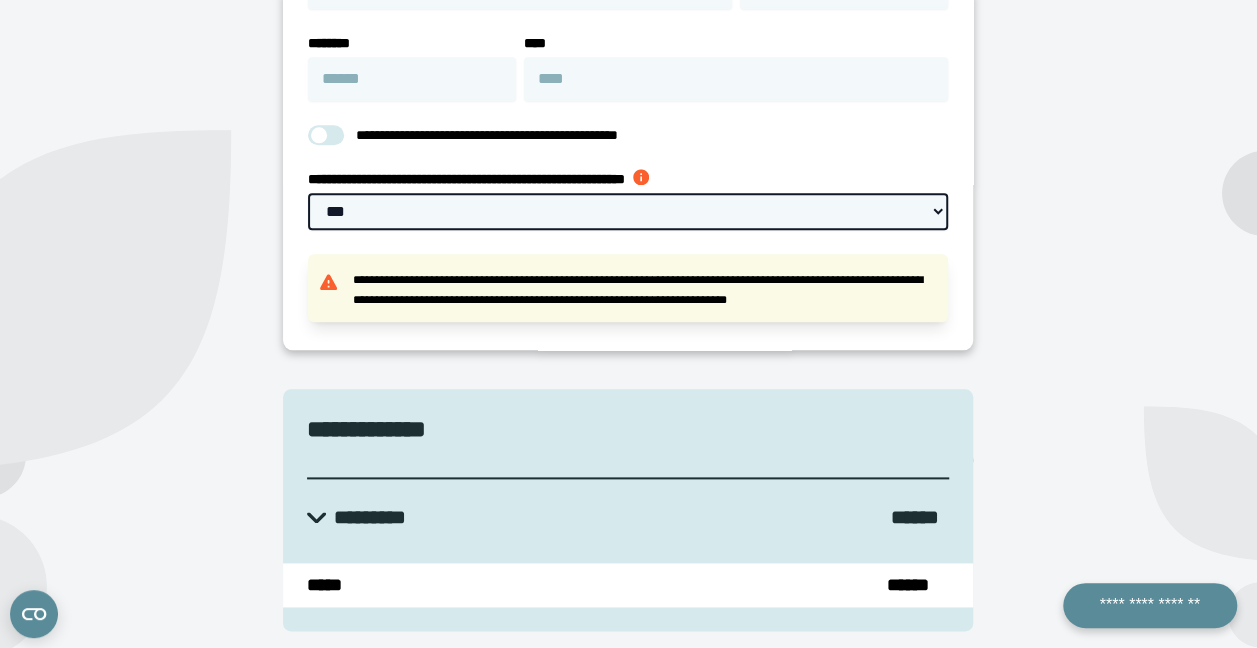 click on "**********" at bounding box center (628, 211) 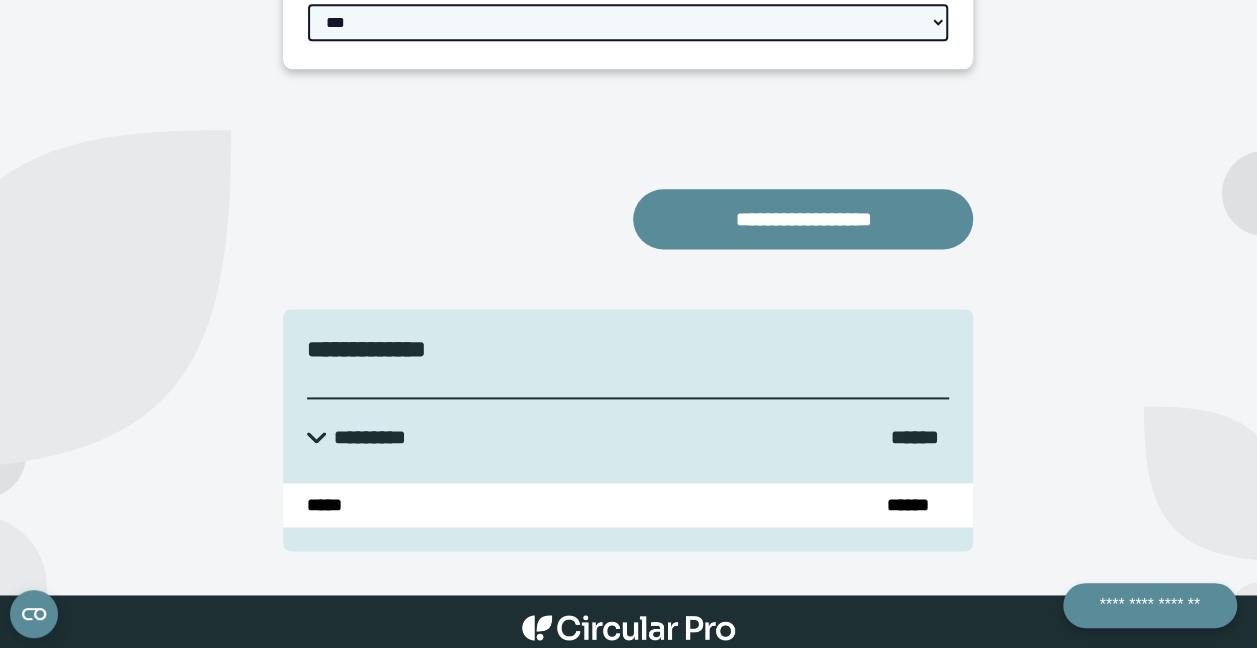 scroll, scrollTop: 1193, scrollLeft: 0, axis: vertical 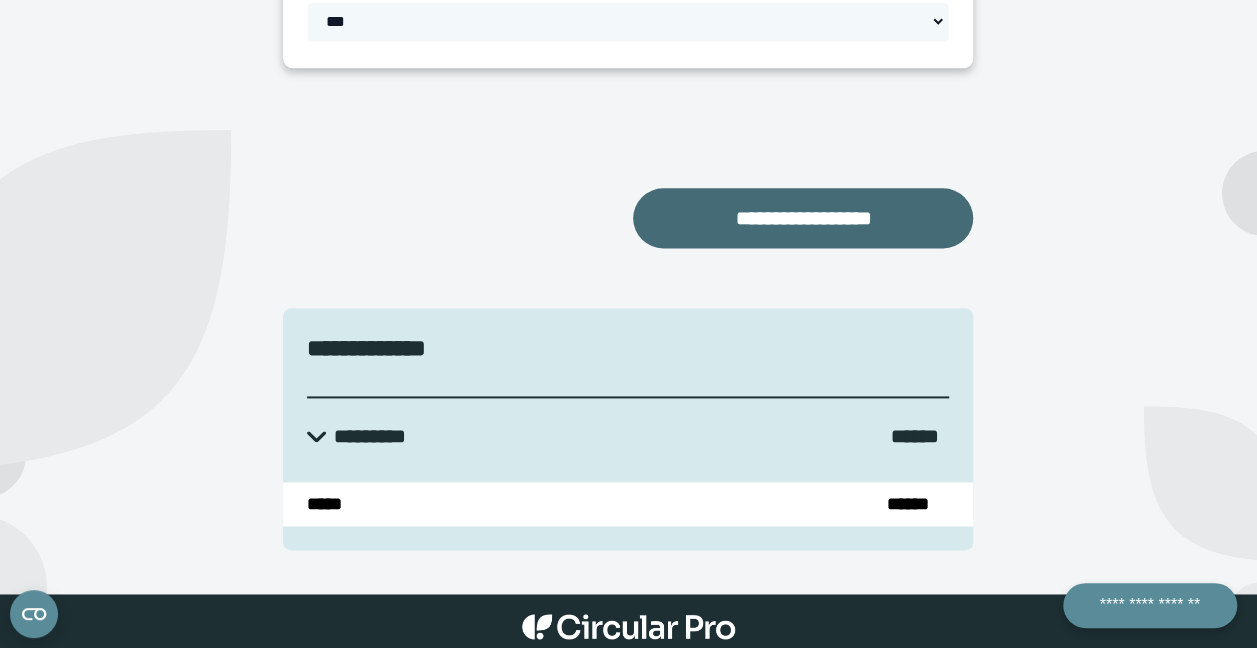 click on "**********" at bounding box center [803, 218] 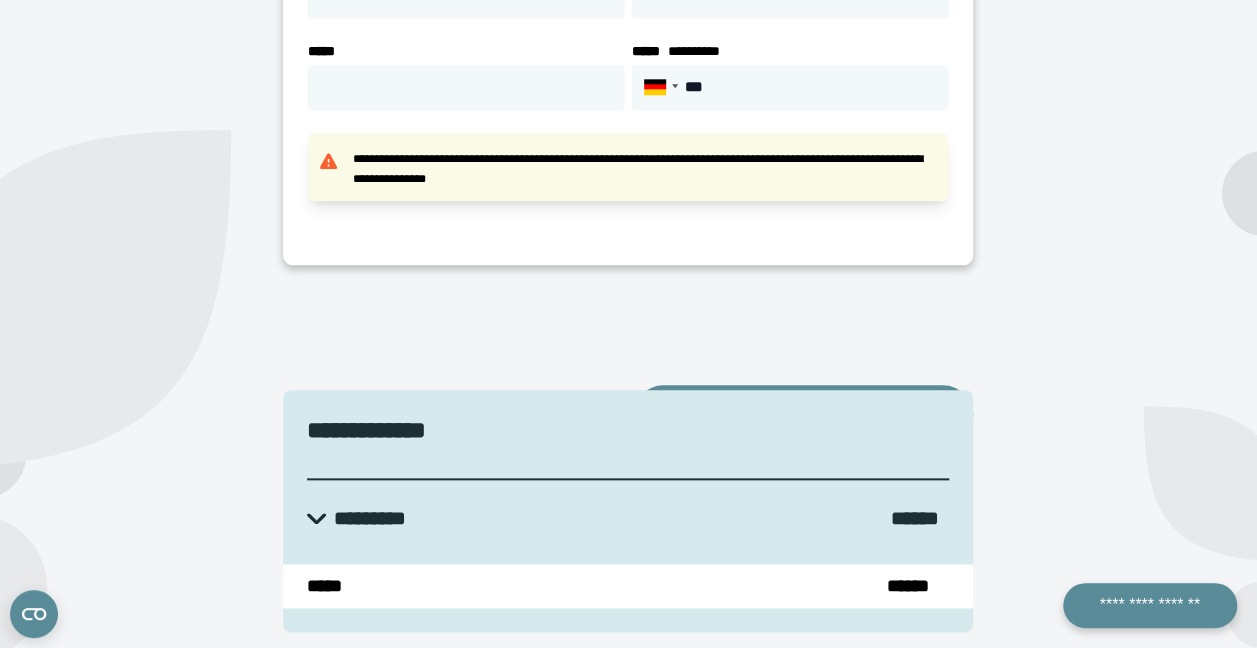 scroll, scrollTop: 943, scrollLeft: 0, axis: vertical 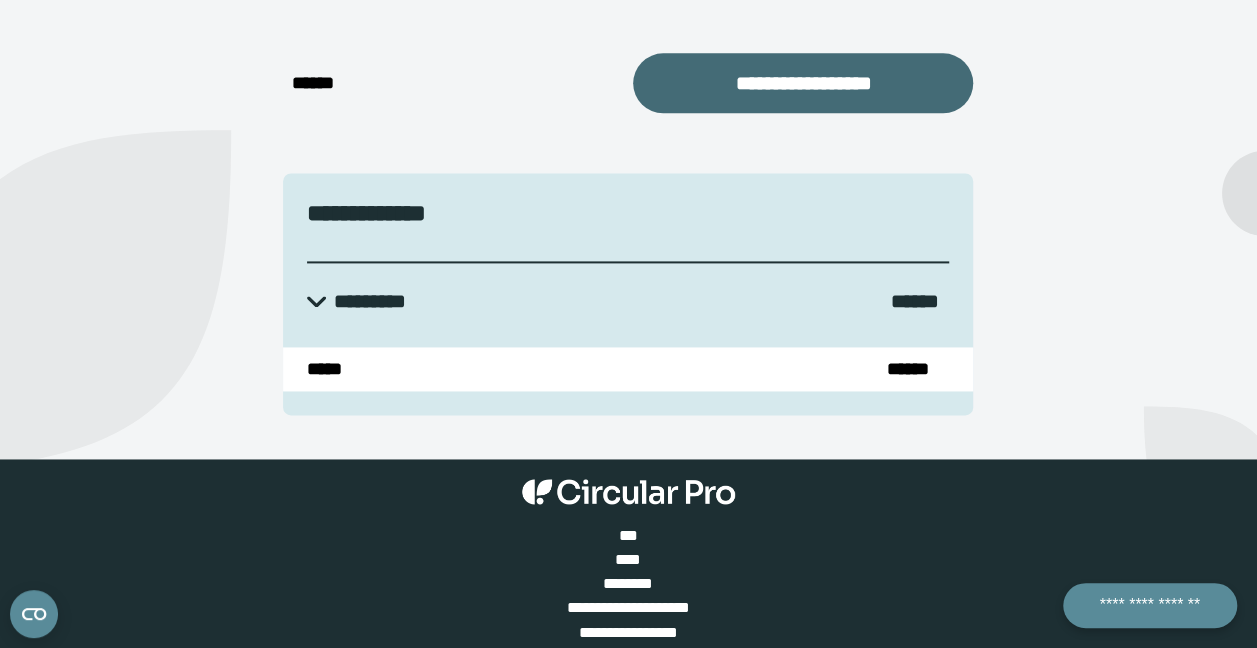 click on "**********" at bounding box center (803, 83) 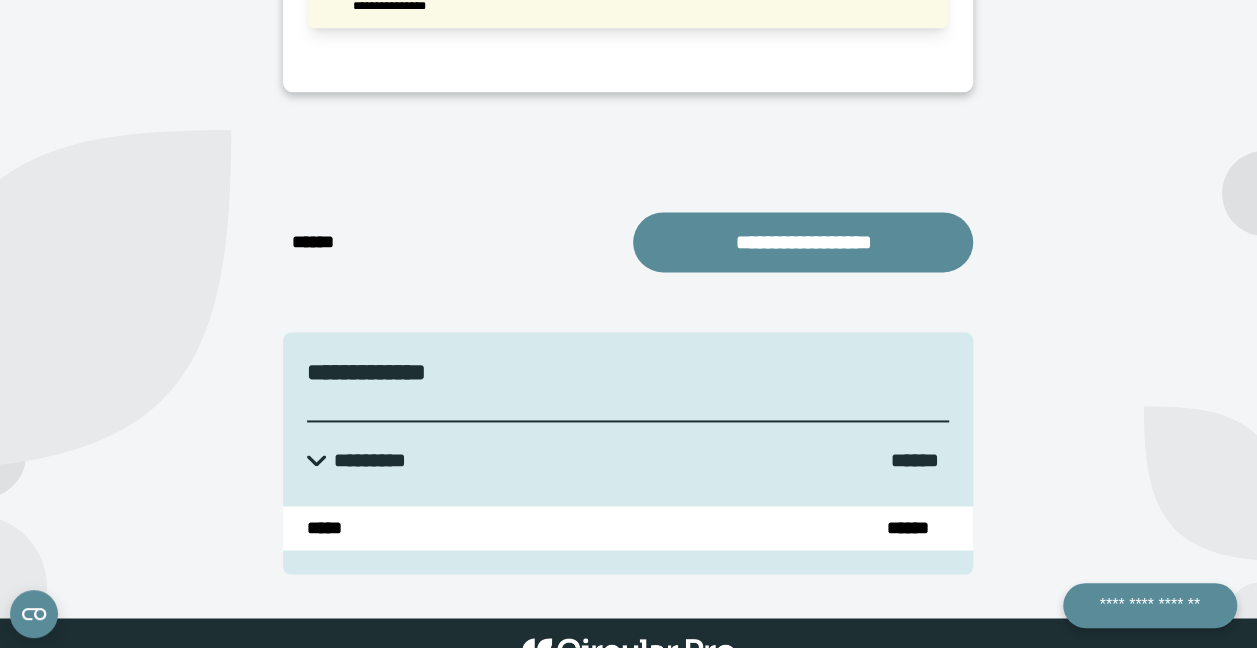 scroll, scrollTop: 1338, scrollLeft: 0, axis: vertical 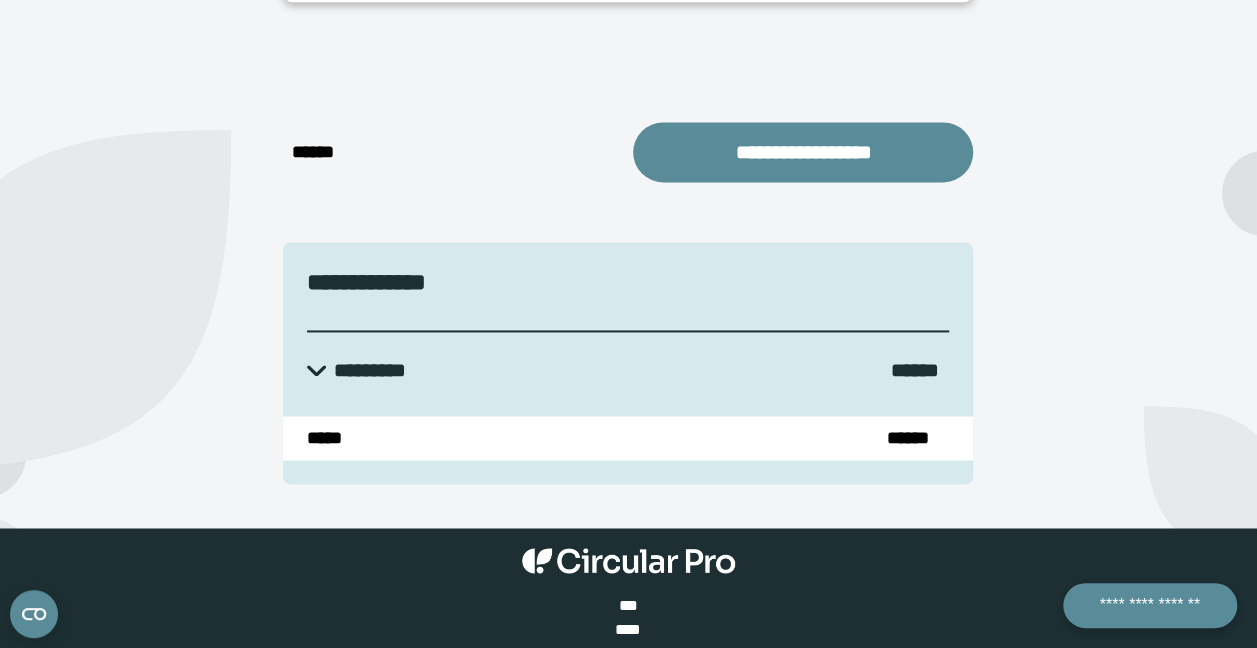 click at bounding box center (316, 370) 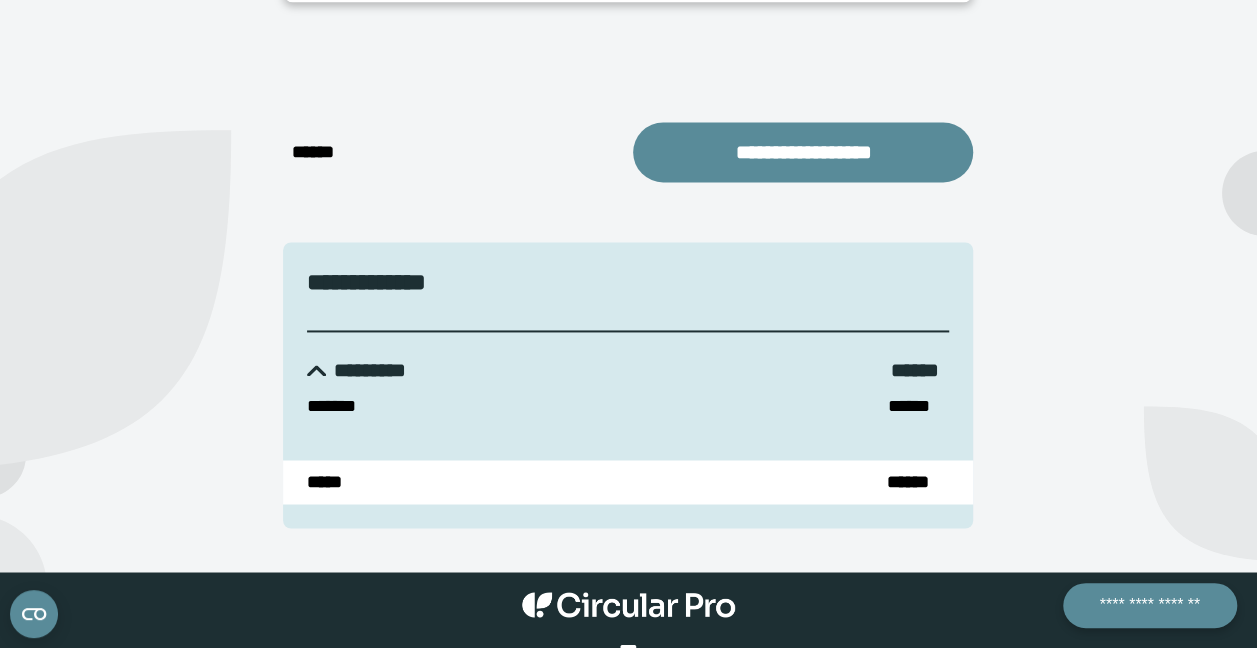 click at bounding box center (316, 370) 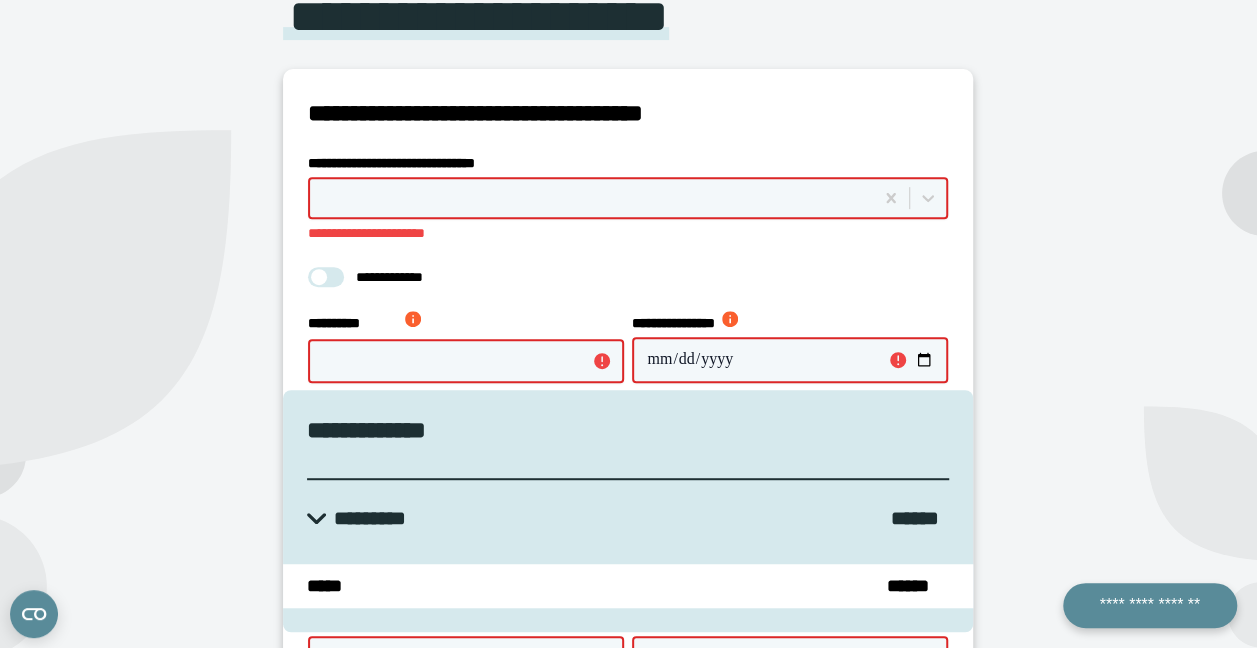 scroll, scrollTop: 0, scrollLeft: 0, axis: both 